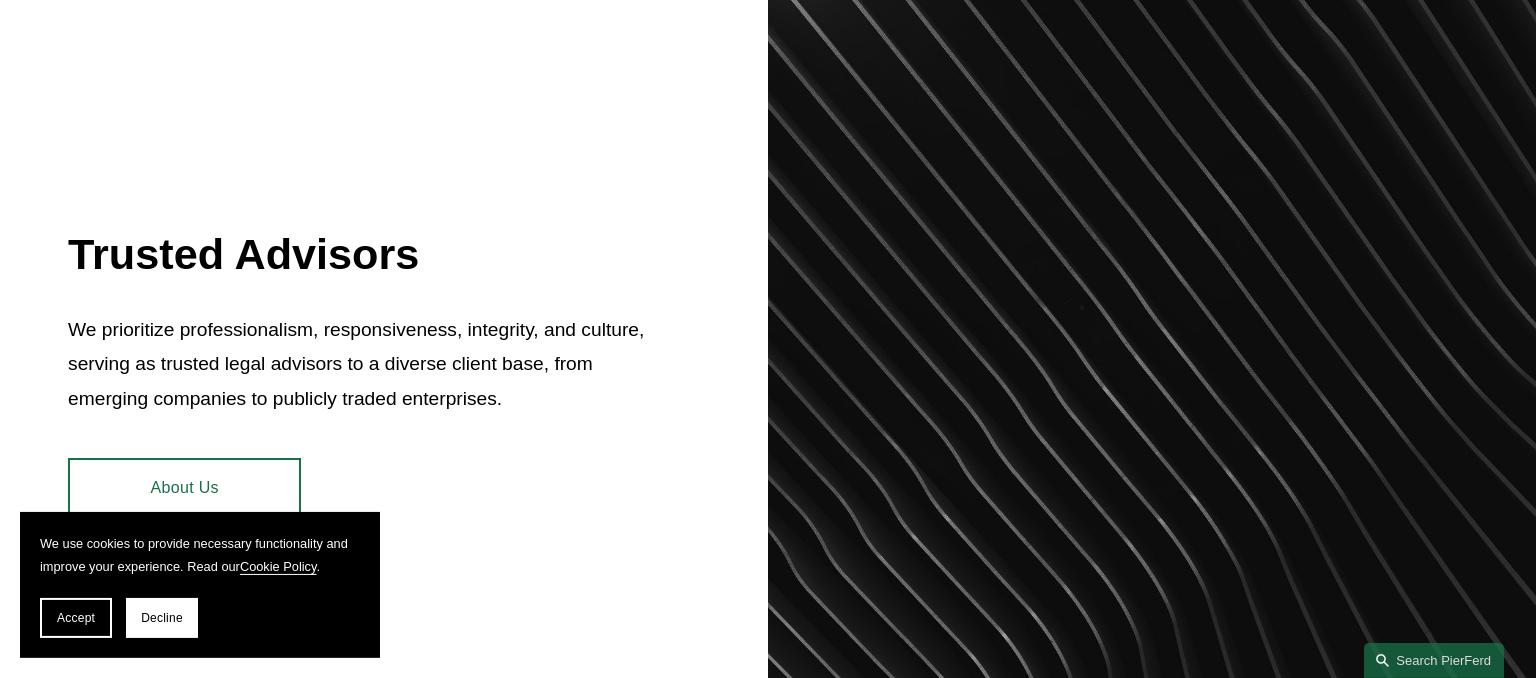 scroll, scrollTop: 633, scrollLeft: 0, axis: vertical 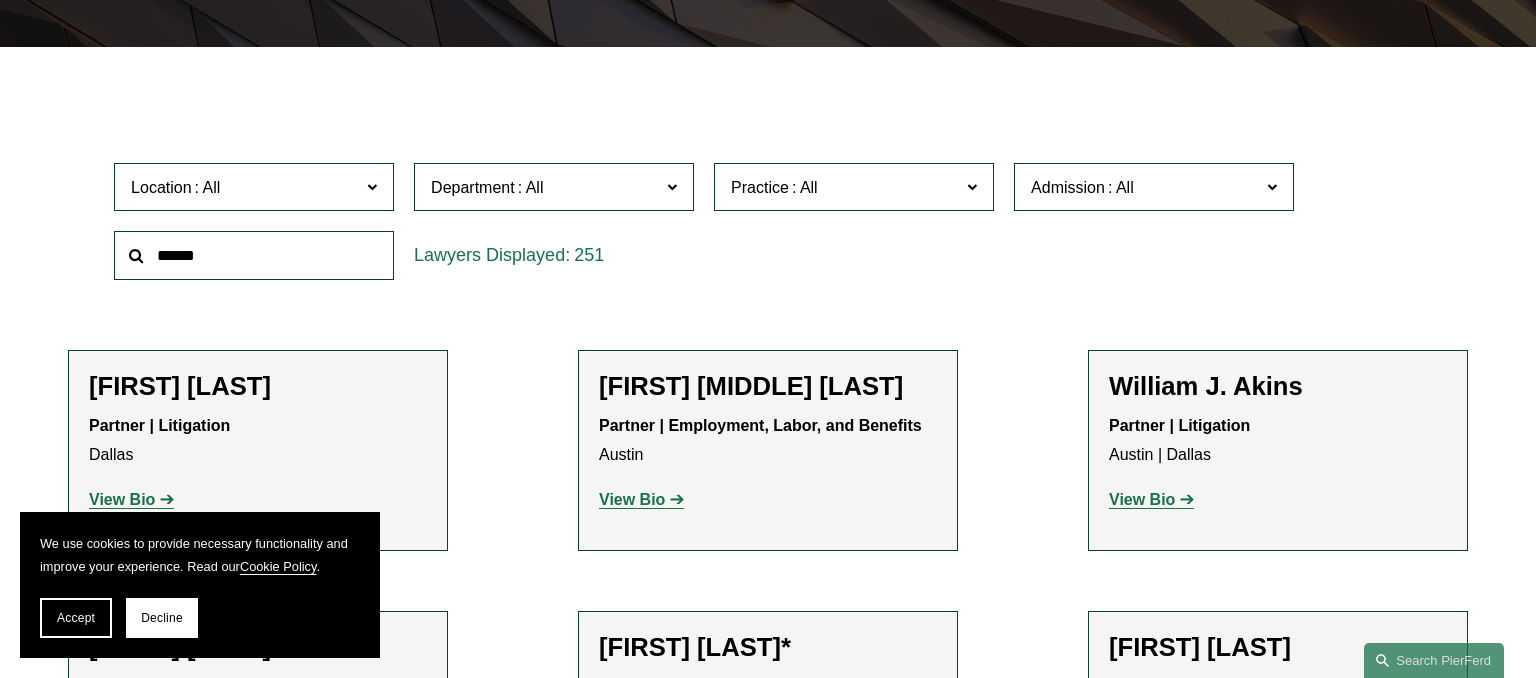 click on "Location" 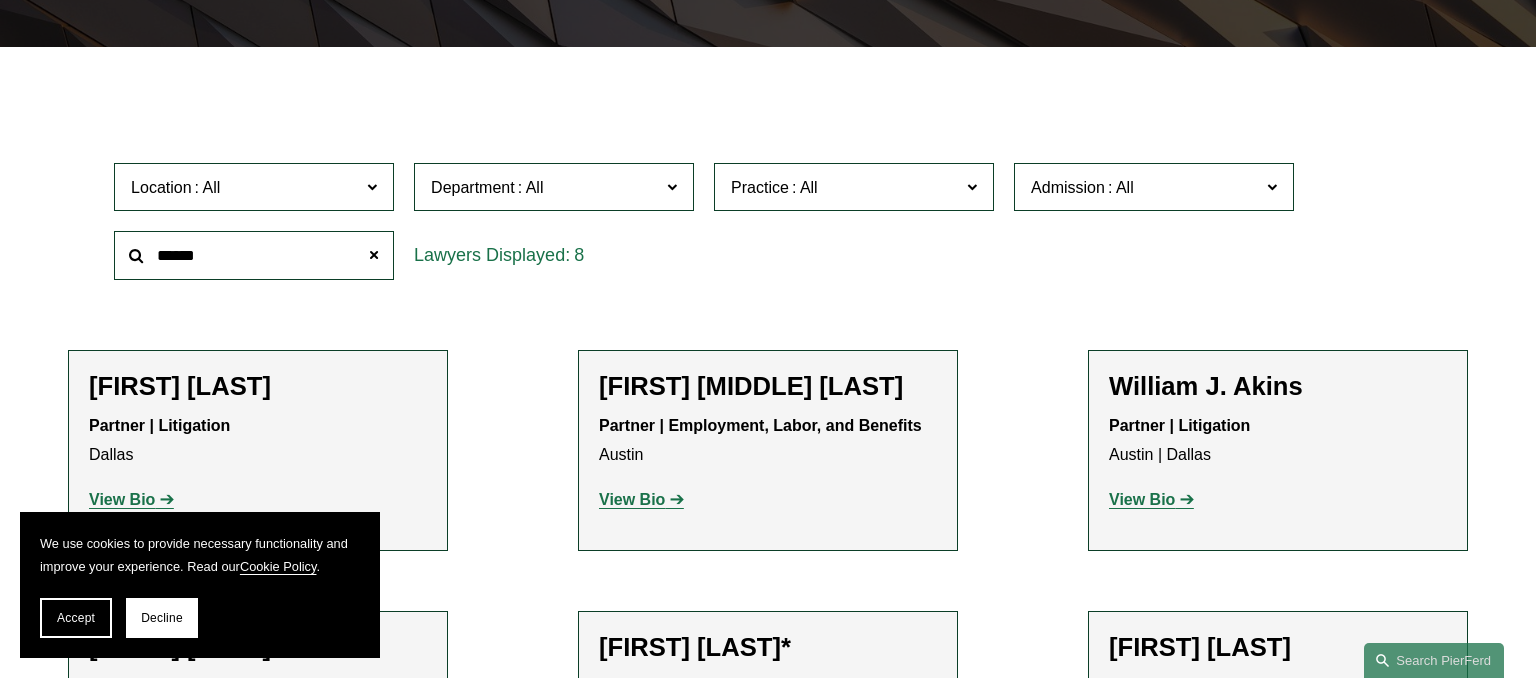 type on "******" 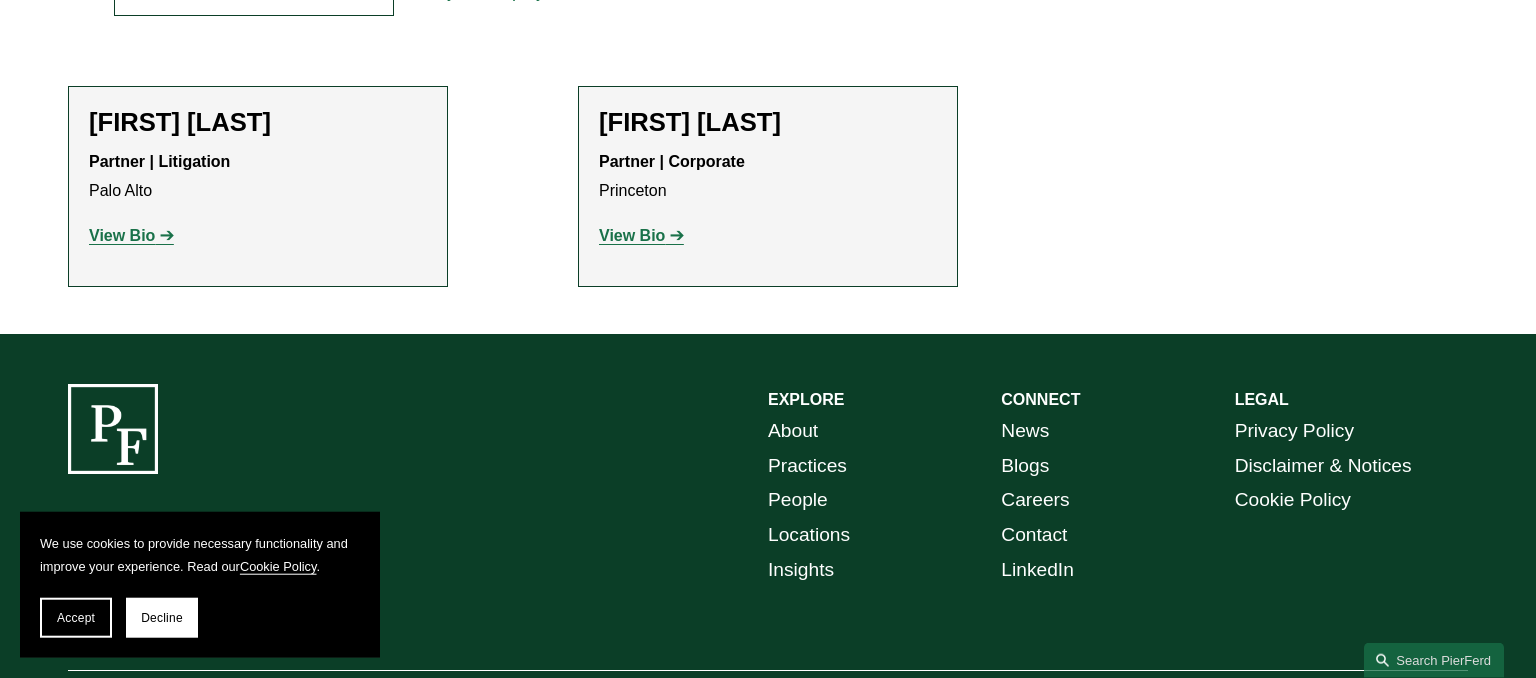 scroll, scrollTop: 669, scrollLeft: 0, axis: vertical 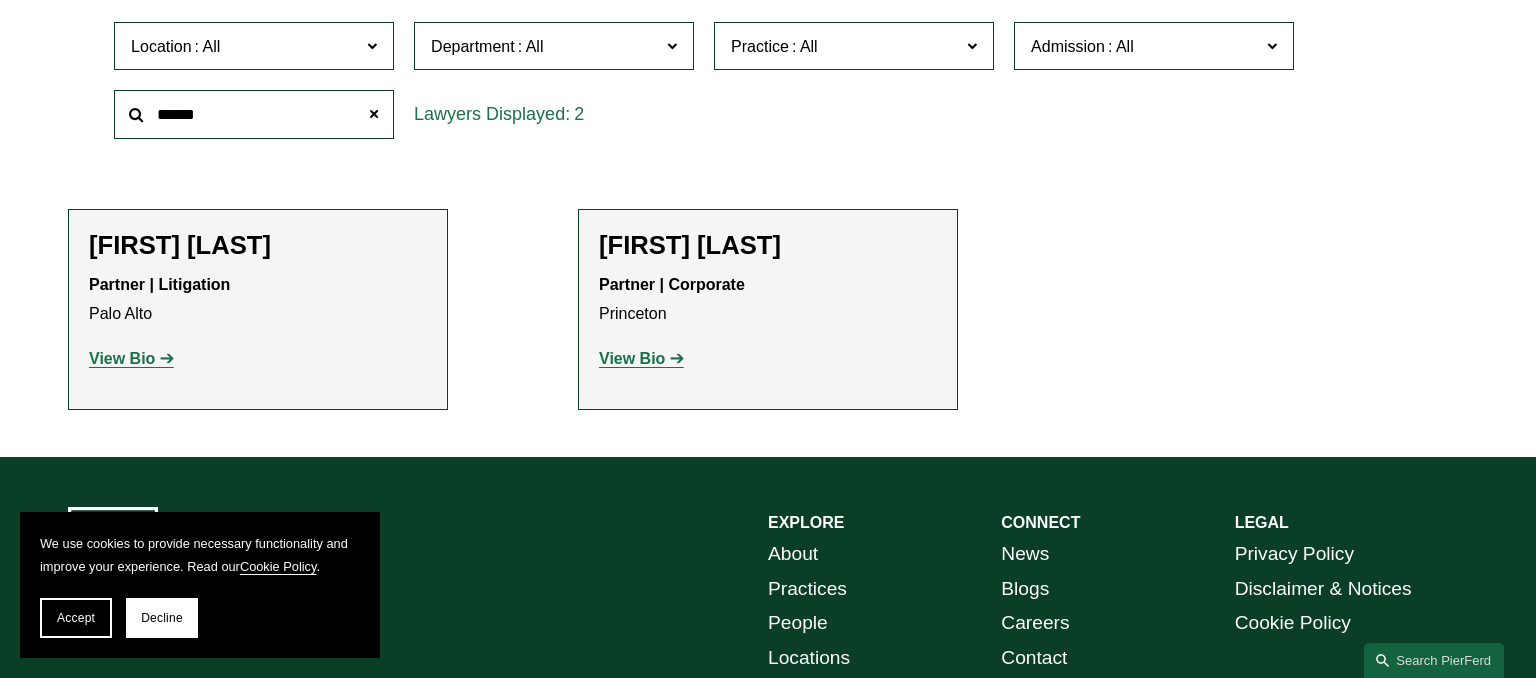 click on "[FIRST] [LAST]" 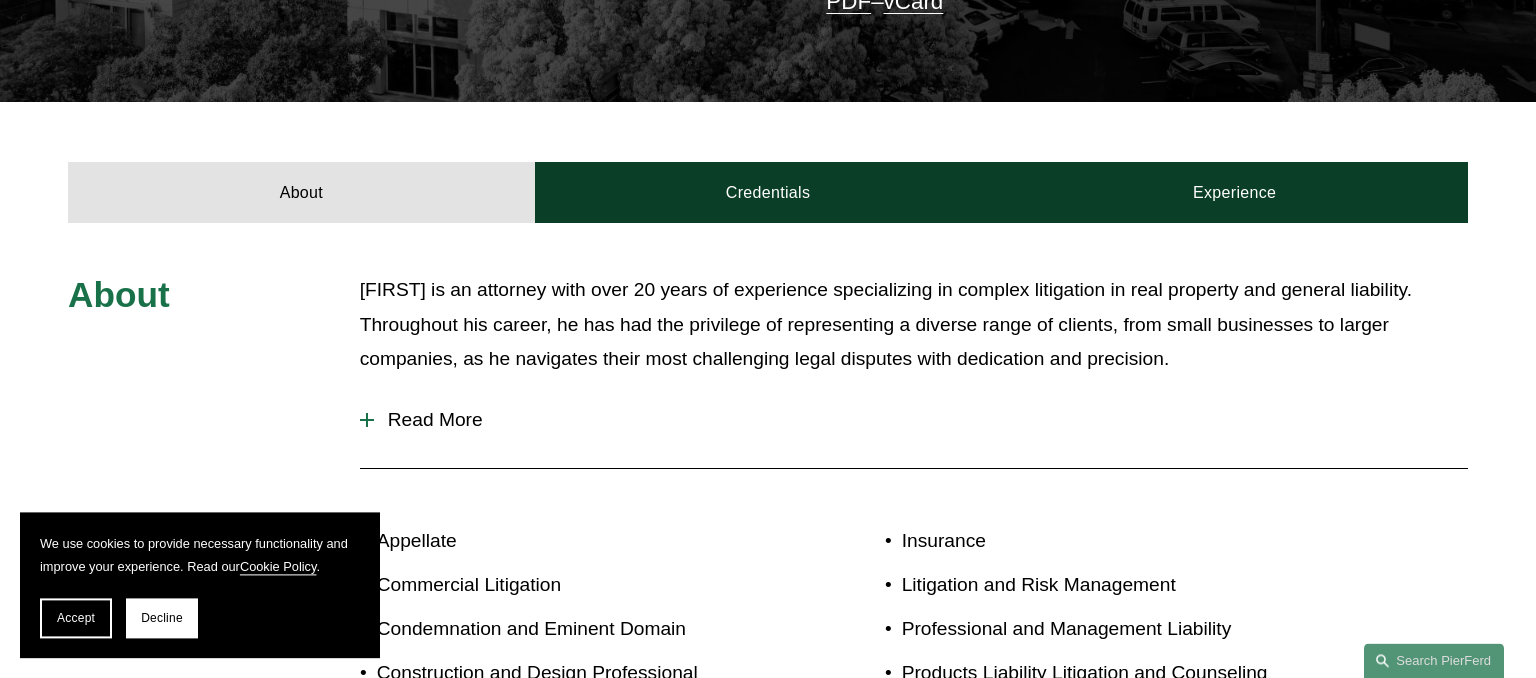 scroll, scrollTop: 739, scrollLeft: 0, axis: vertical 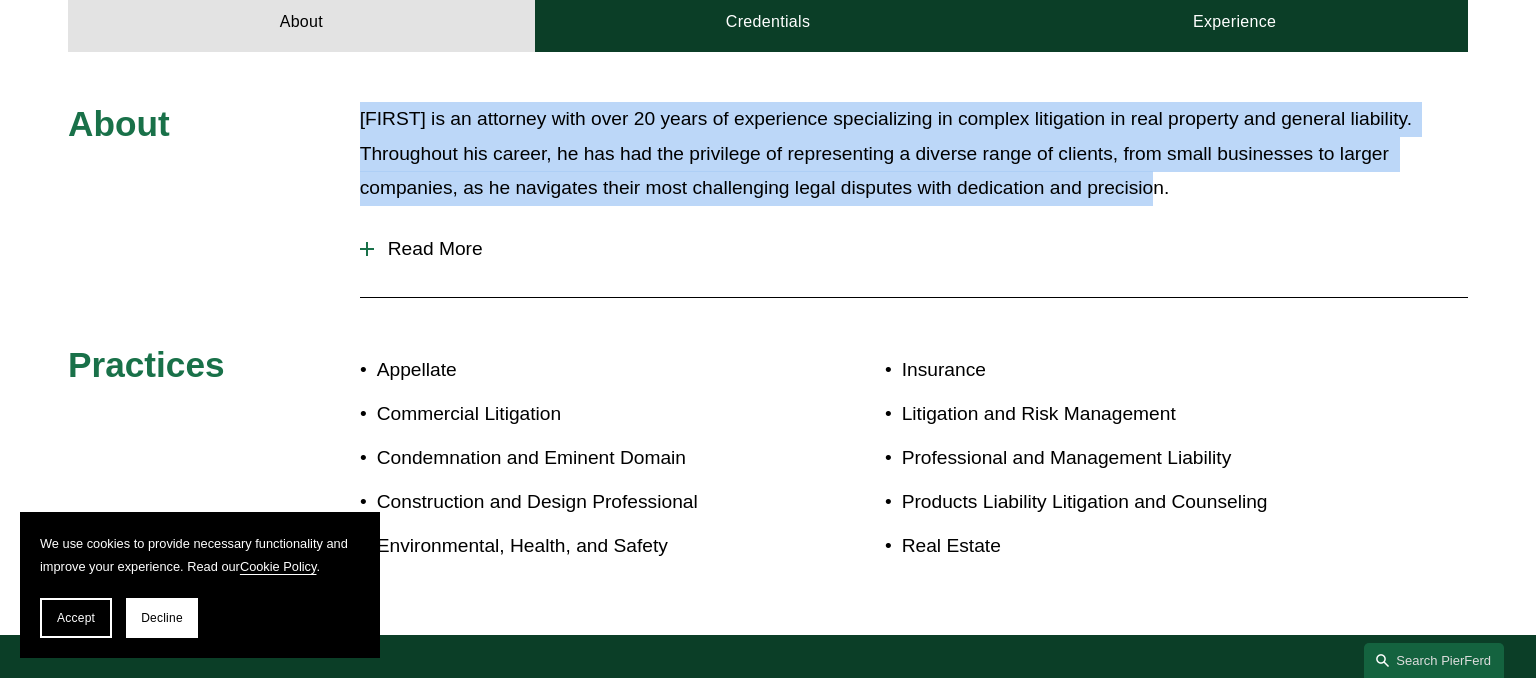 drag, startPoint x: 371, startPoint y: 121, endPoint x: 1151, endPoint y: 207, distance: 784.7267 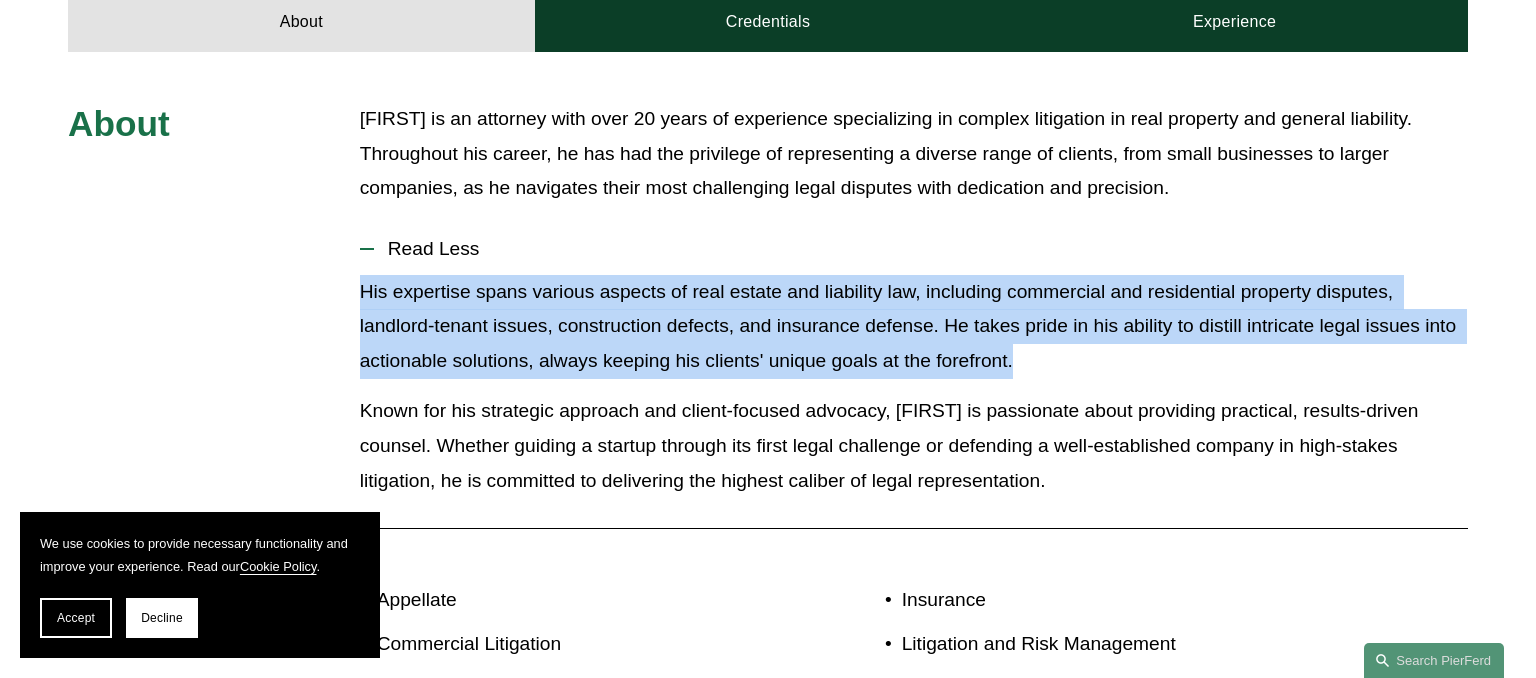 drag, startPoint x: 344, startPoint y: 281, endPoint x: 1123, endPoint y: 347, distance: 781.7909 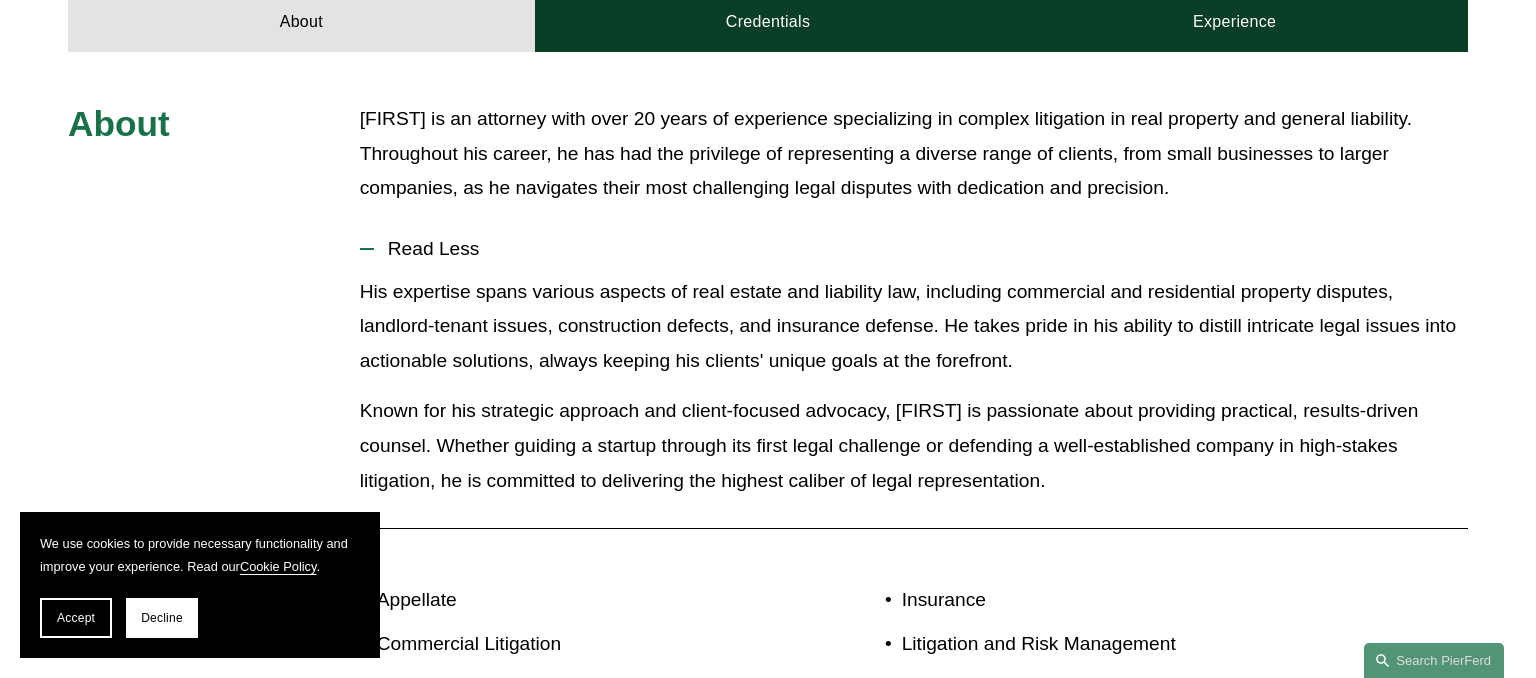 click on "His expertise spans various aspects of real estate and liability law, including commercial and residential property disputes, landlord-tenant issues, construction defects, and insurance defense. He takes pride in his ability to distill intricate legal issues into actionable solutions, always keeping his clients' unique goals at the forefront." at bounding box center (914, 327) 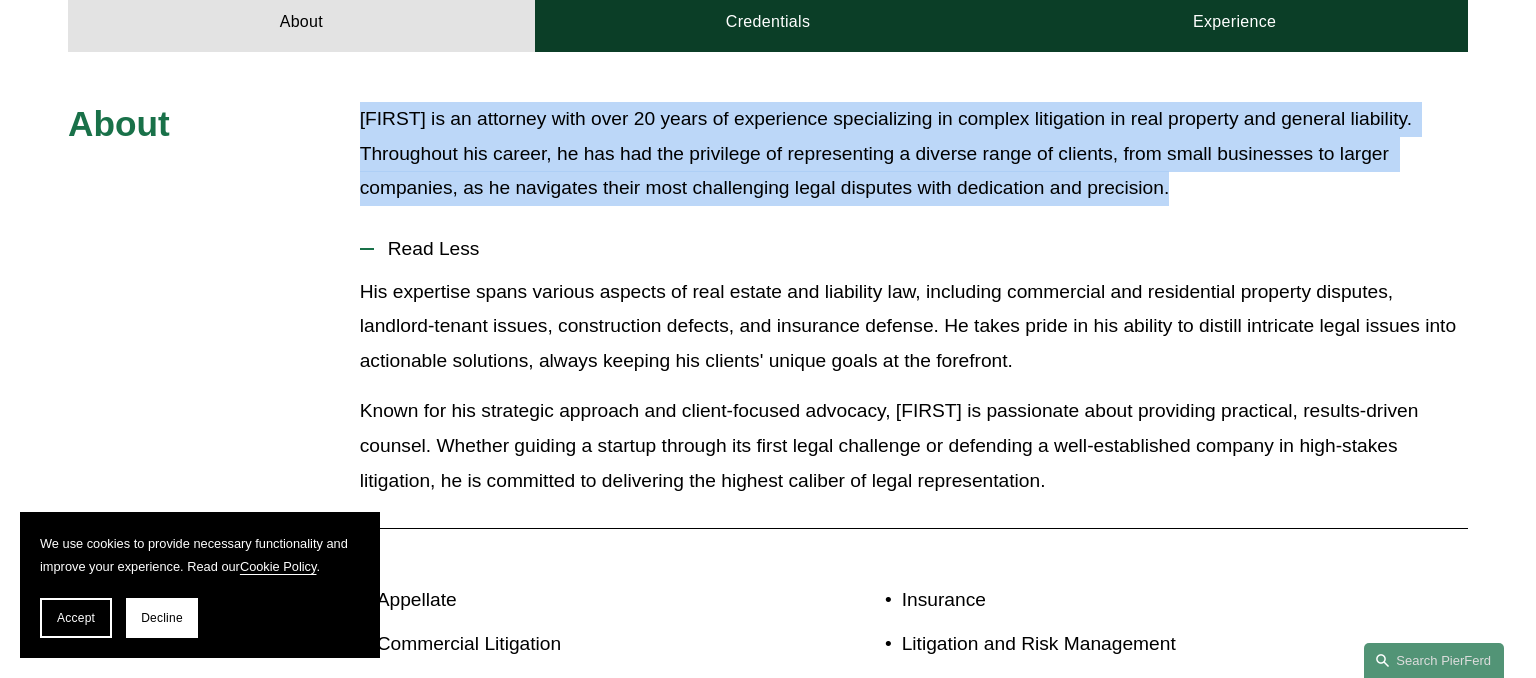 drag, startPoint x: 1160, startPoint y: 353, endPoint x: 320, endPoint y: 270, distance: 844.09064 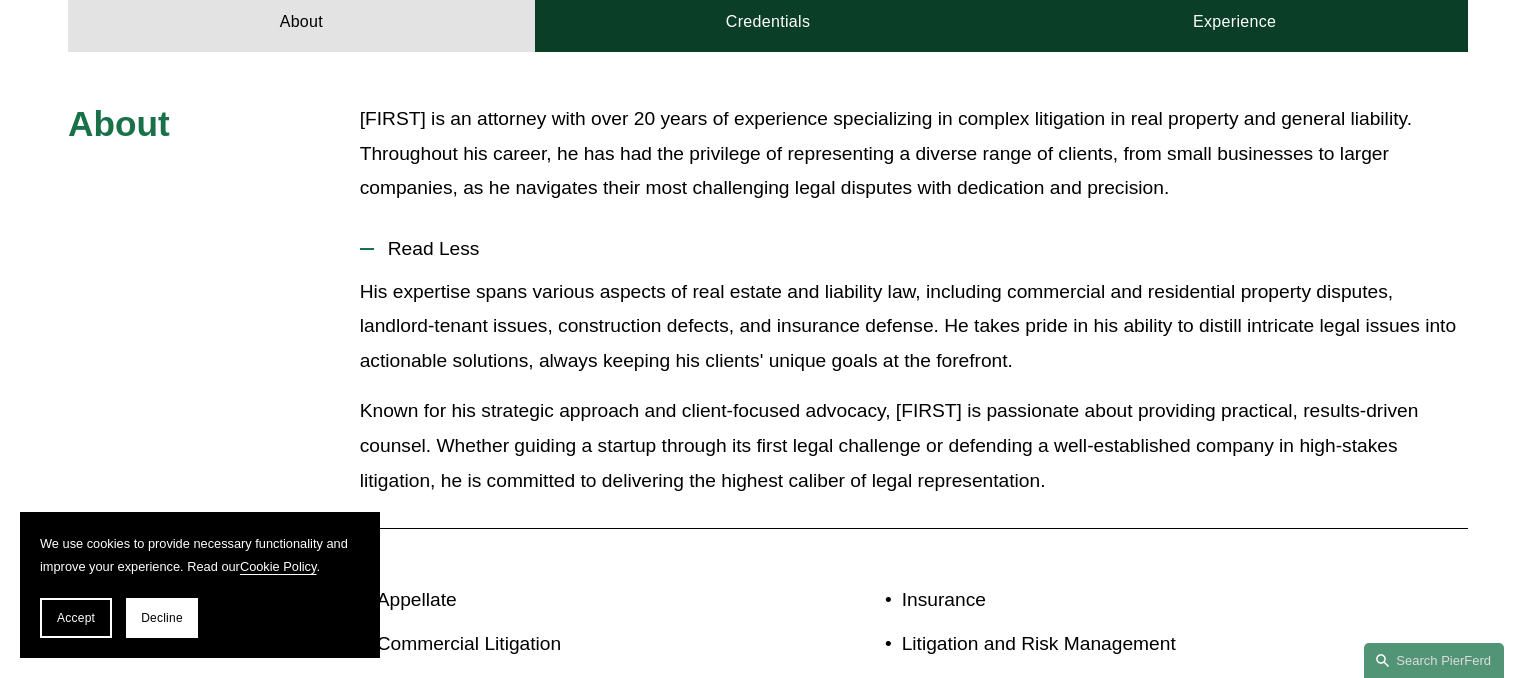 click on "About
Matthew is an attorney with over 20 years of experience specializing in complex litigation in real property and general liability. Throughout his career, he has had the privilege of representing a diverse range of clients, from small businesses to larger companies, as he navigates their most challenging legal disputes with dedication and precision.
Read Less
Practices
Appellate Commercial Litigation Condemnation and Eminent Domain Construction and Design Professional Environmental, Health, and Safety
Insurance Litigation and Risk Management Real Estate" at bounding box center (768, 458) 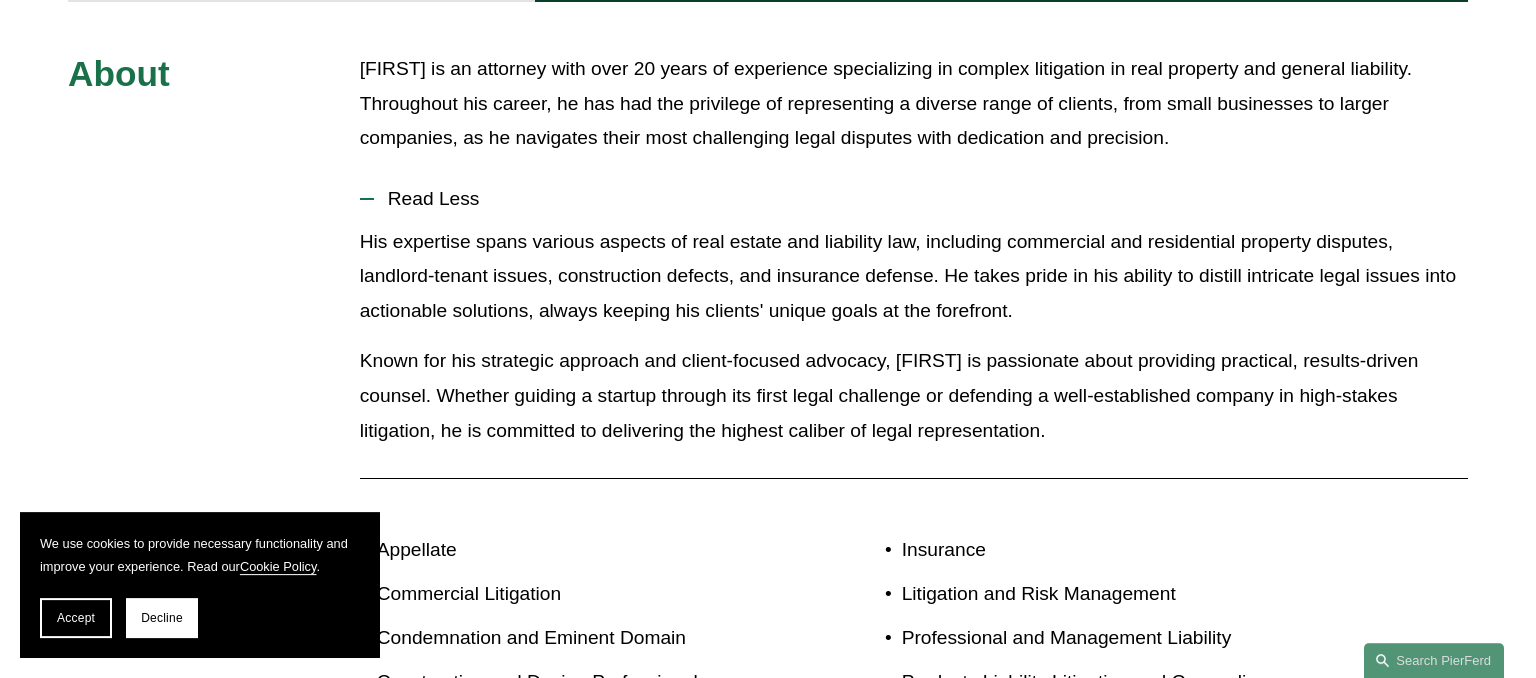 scroll, scrollTop: 844, scrollLeft: 0, axis: vertical 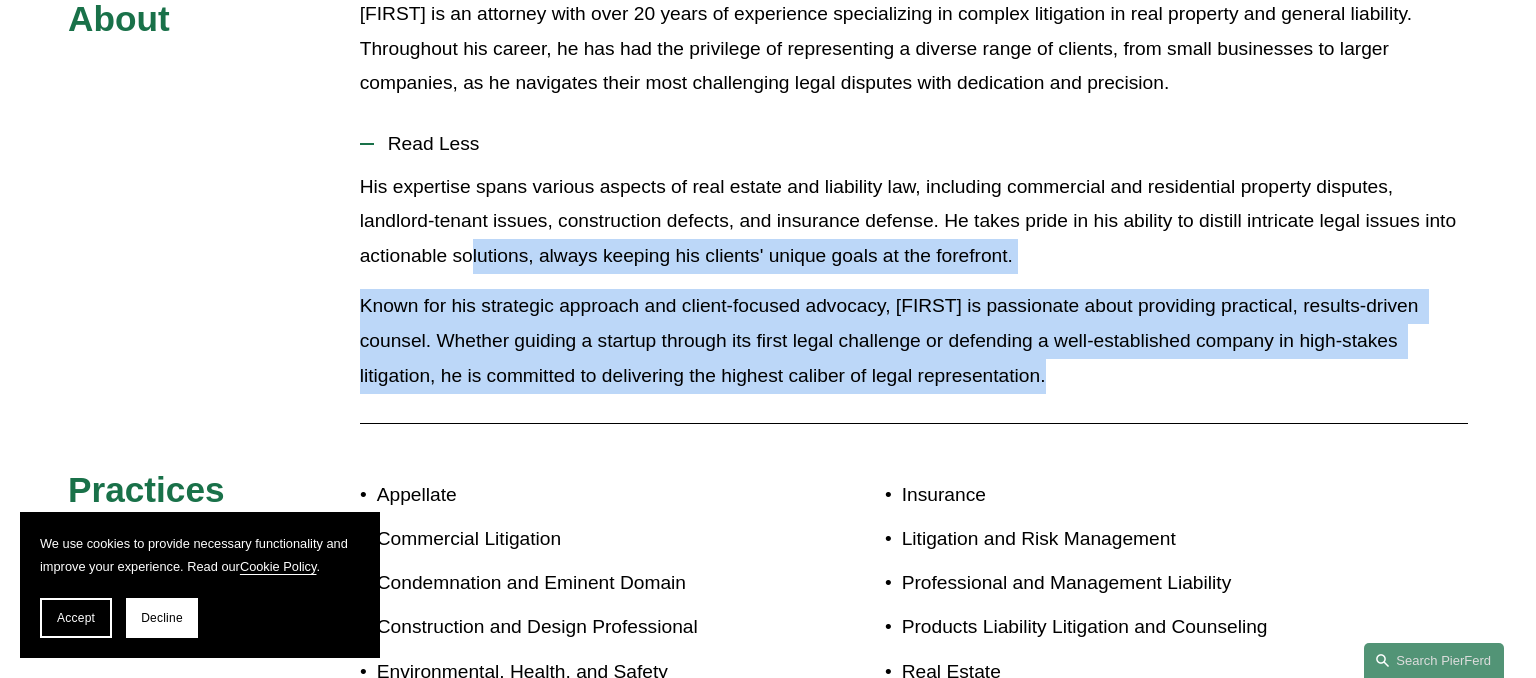drag, startPoint x: 1115, startPoint y: 430, endPoint x: 472, endPoint y: 280, distance: 660.26434 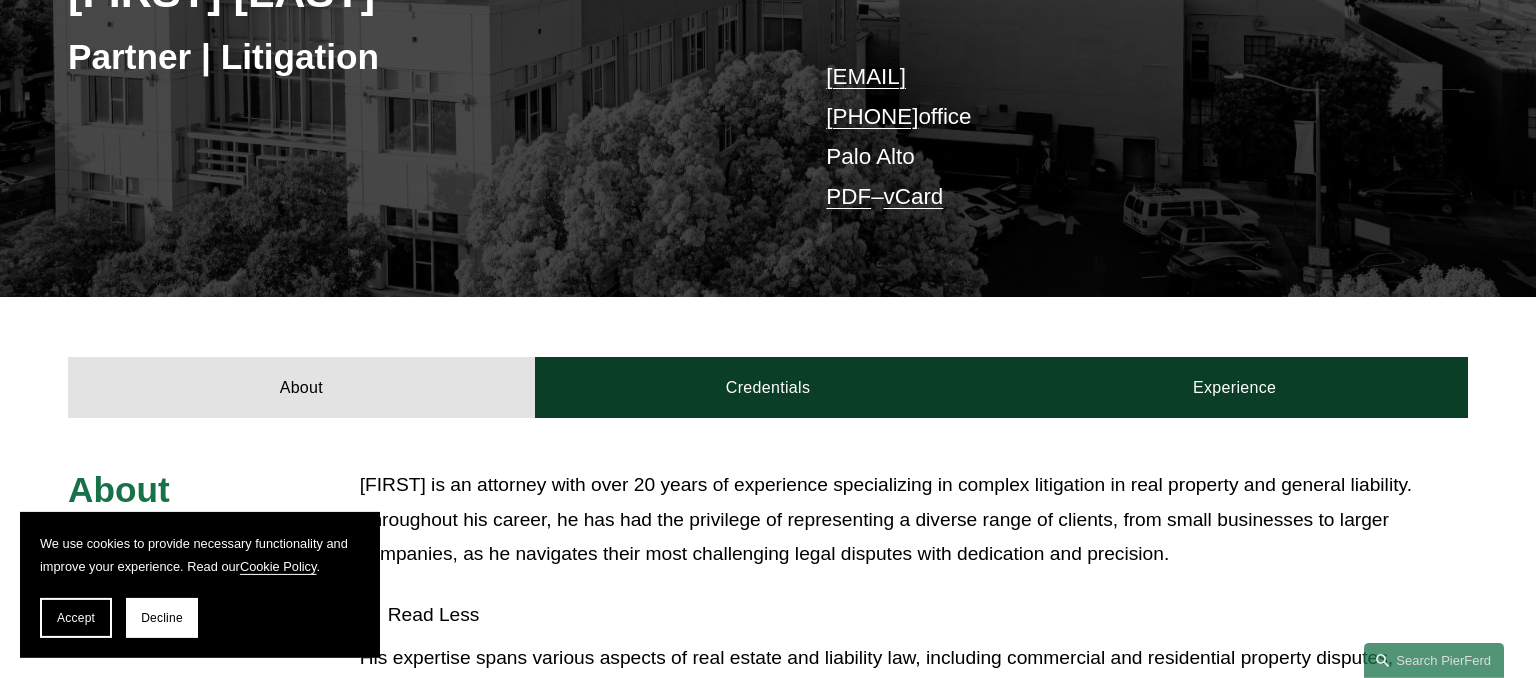 scroll, scrollTop: 422, scrollLeft: 0, axis: vertical 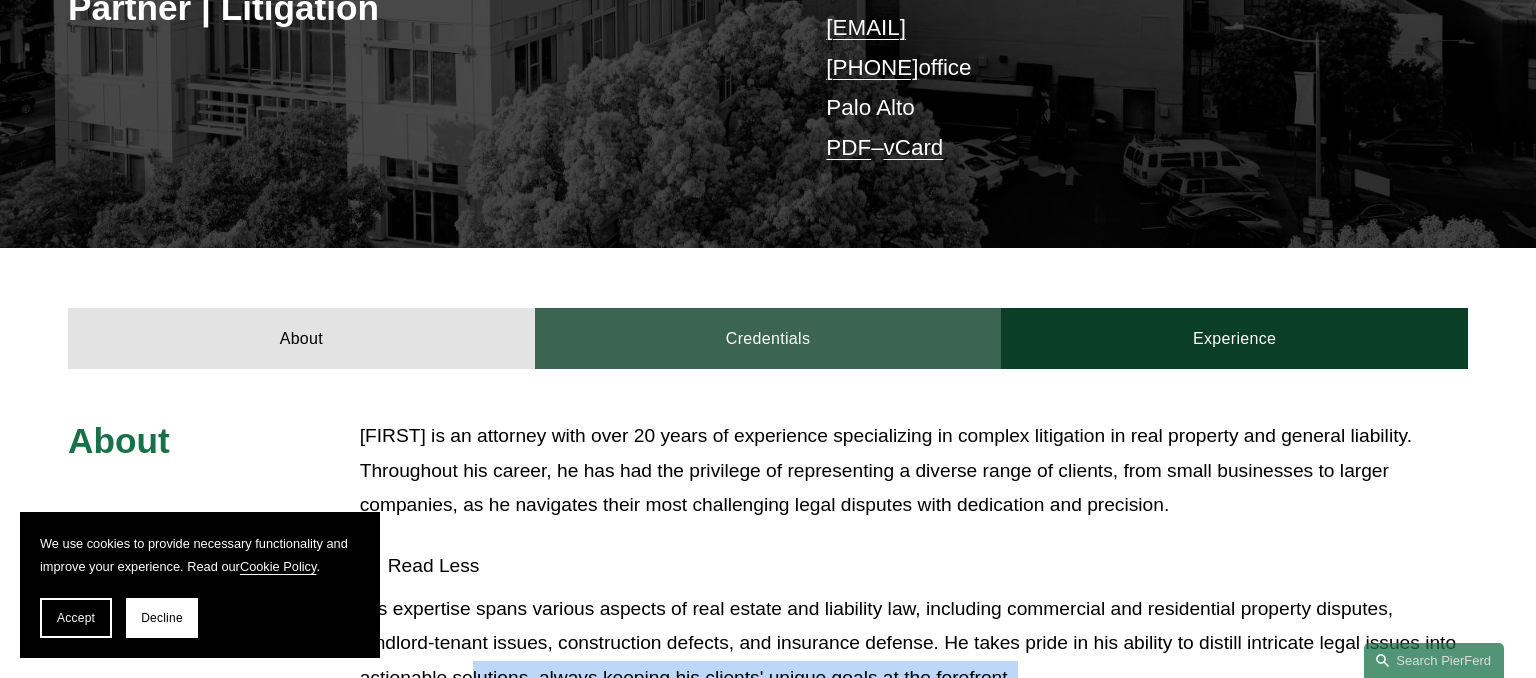 drag, startPoint x: 782, startPoint y: 331, endPoint x: 894, endPoint y: 323, distance: 112.28535 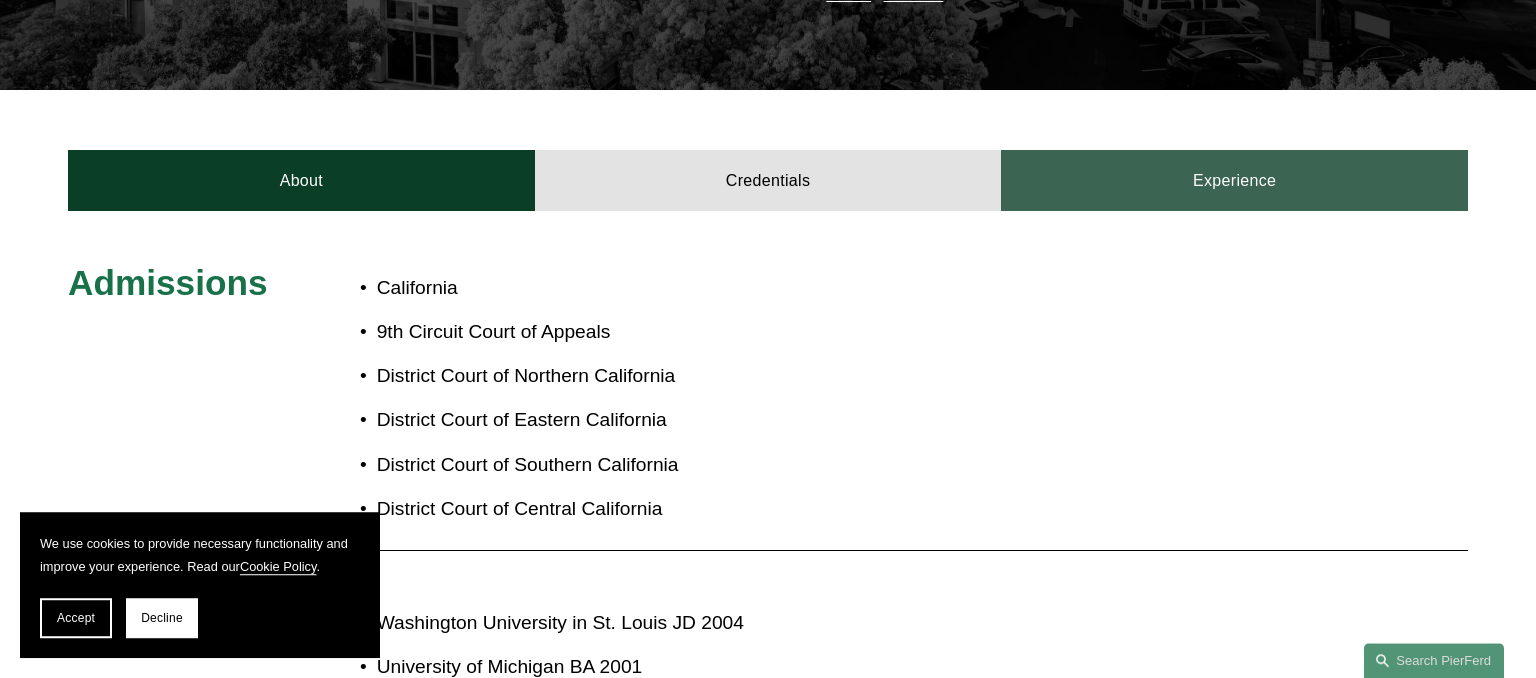 scroll, scrollTop: 633, scrollLeft: 0, axis: vertical 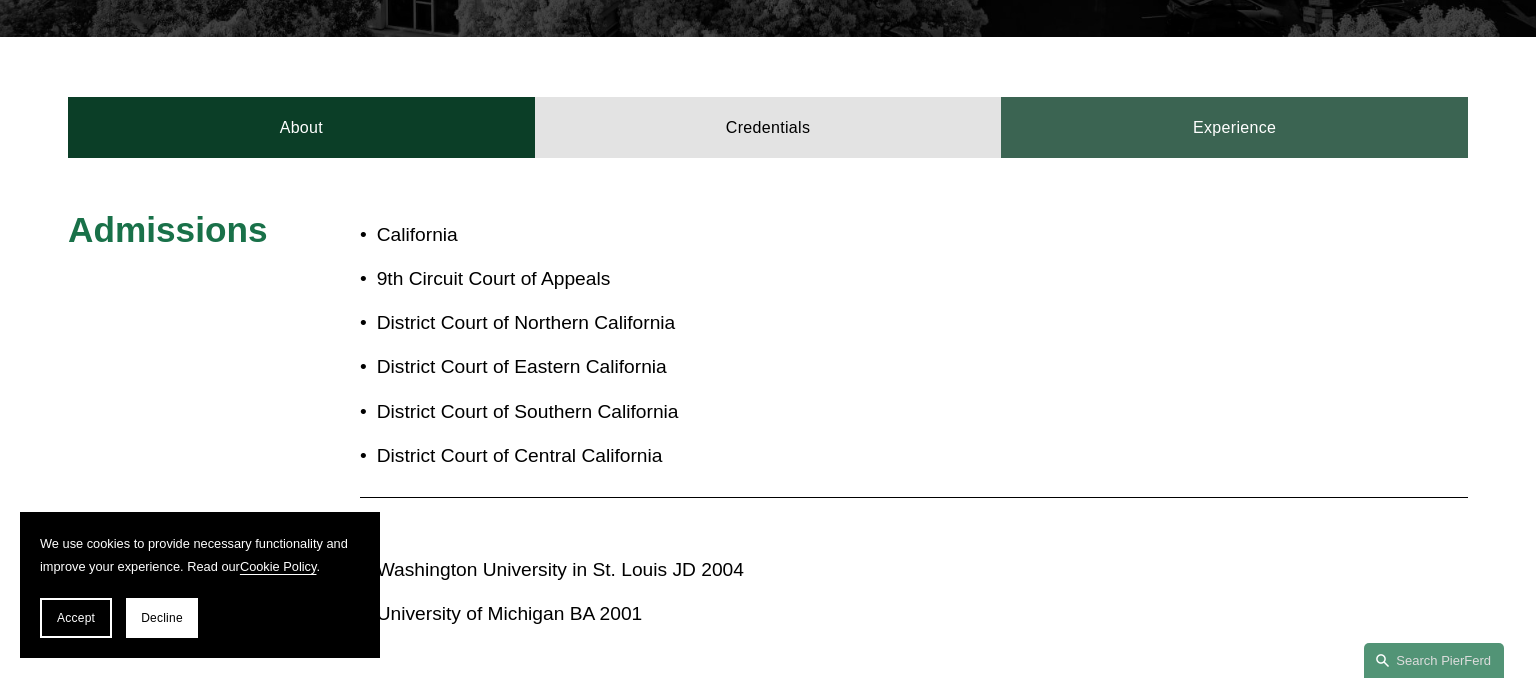 click on "Experience" at bounding box center [1234, 127] 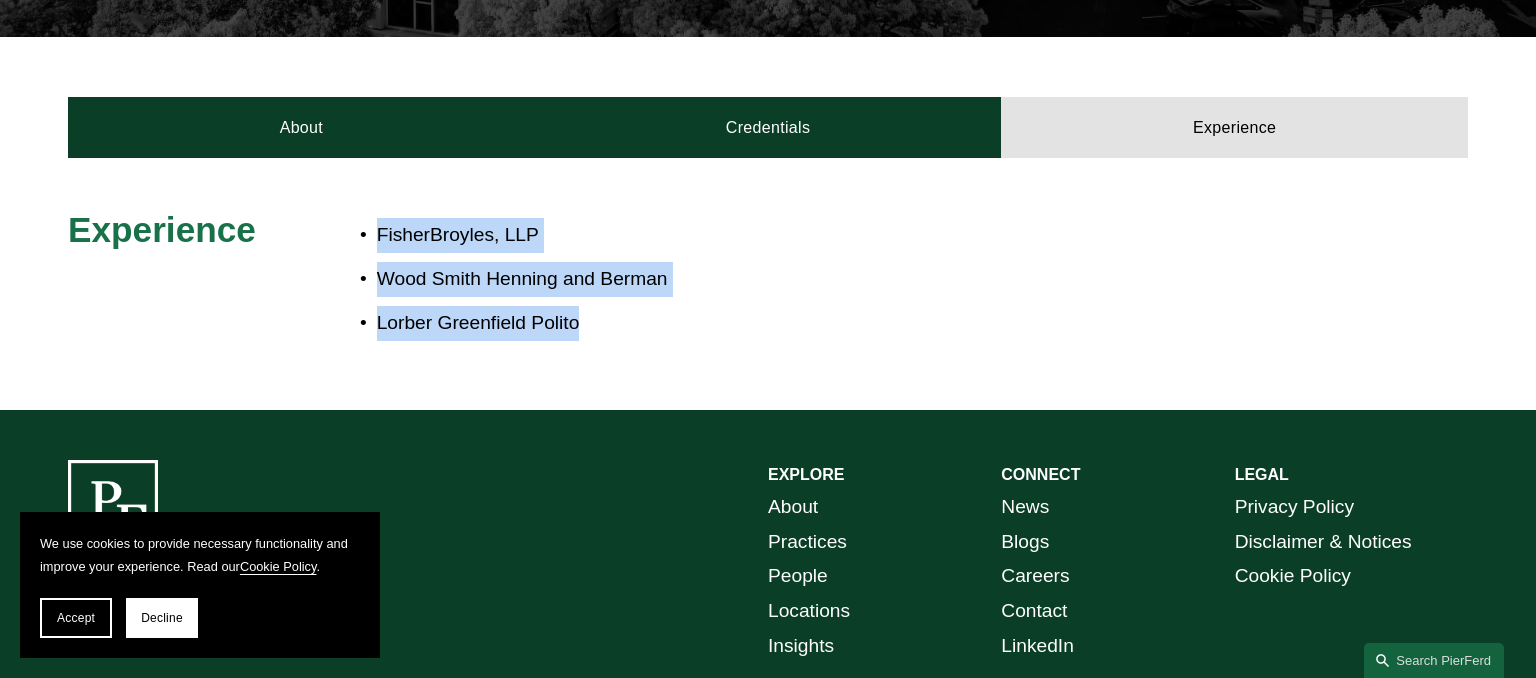 drag, startPoint x: 626, startPoint y: 320, endPoint x: 334, endPoint y: 234, distance: 304.40106 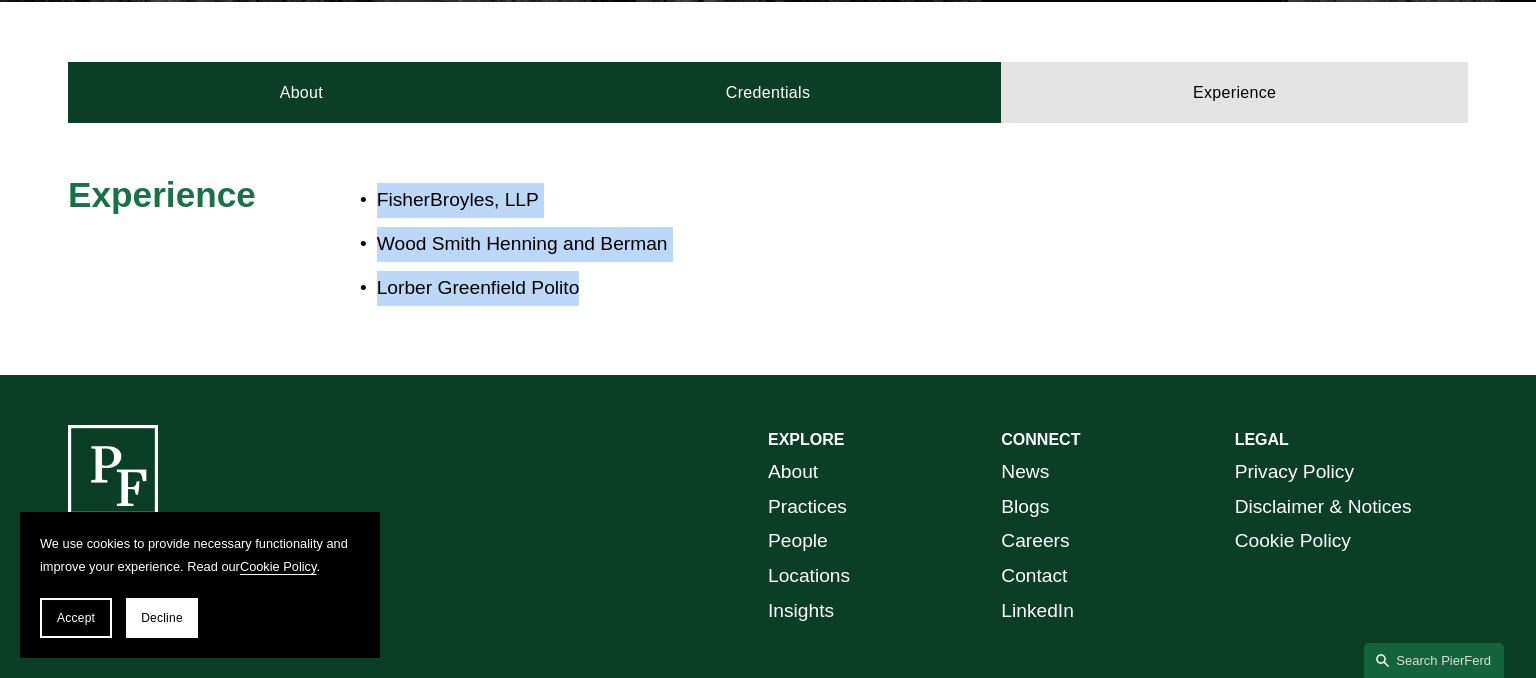 scroll, scrollTop: 739, scrollLeft: 0, axis: vertical 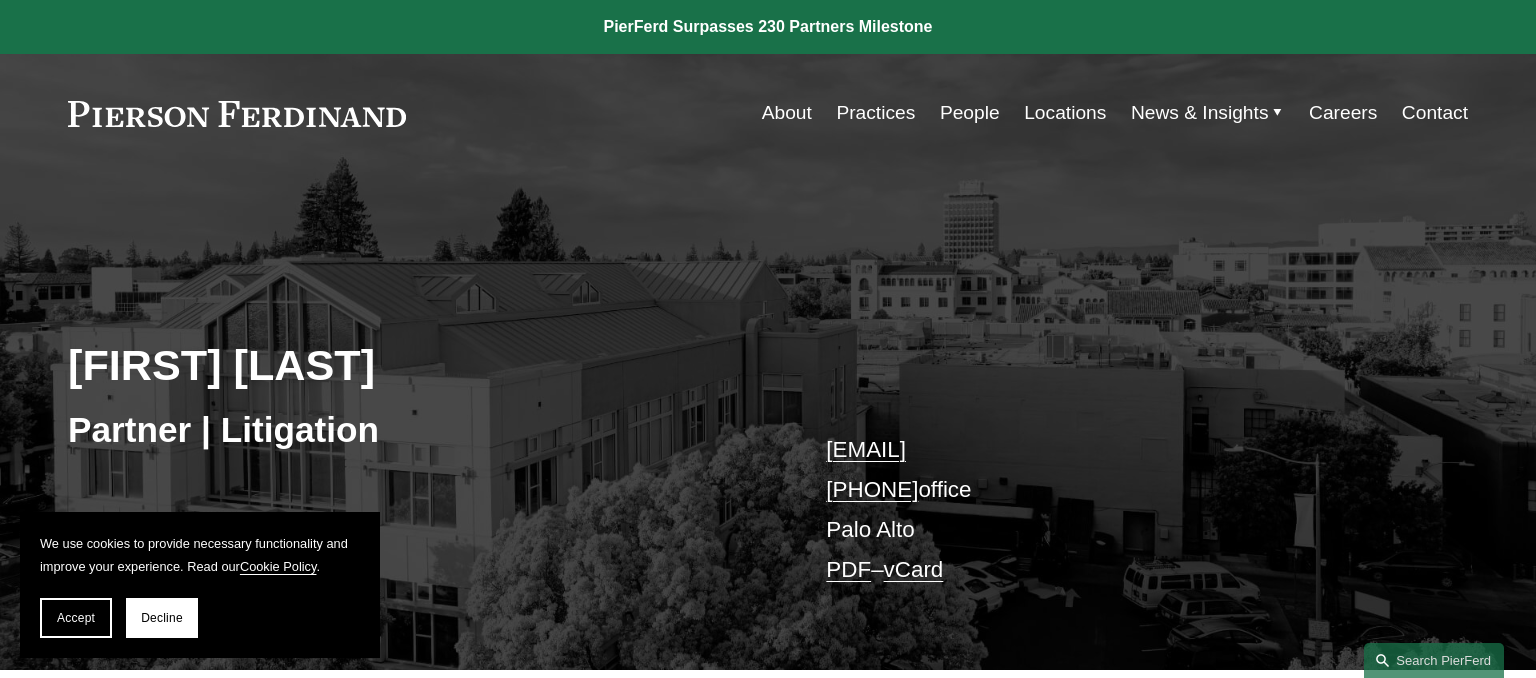 drag, startPoint x: 926, startPoint y: 112, endPoint x: 946, endPoint y: 118, distance: 20.880613 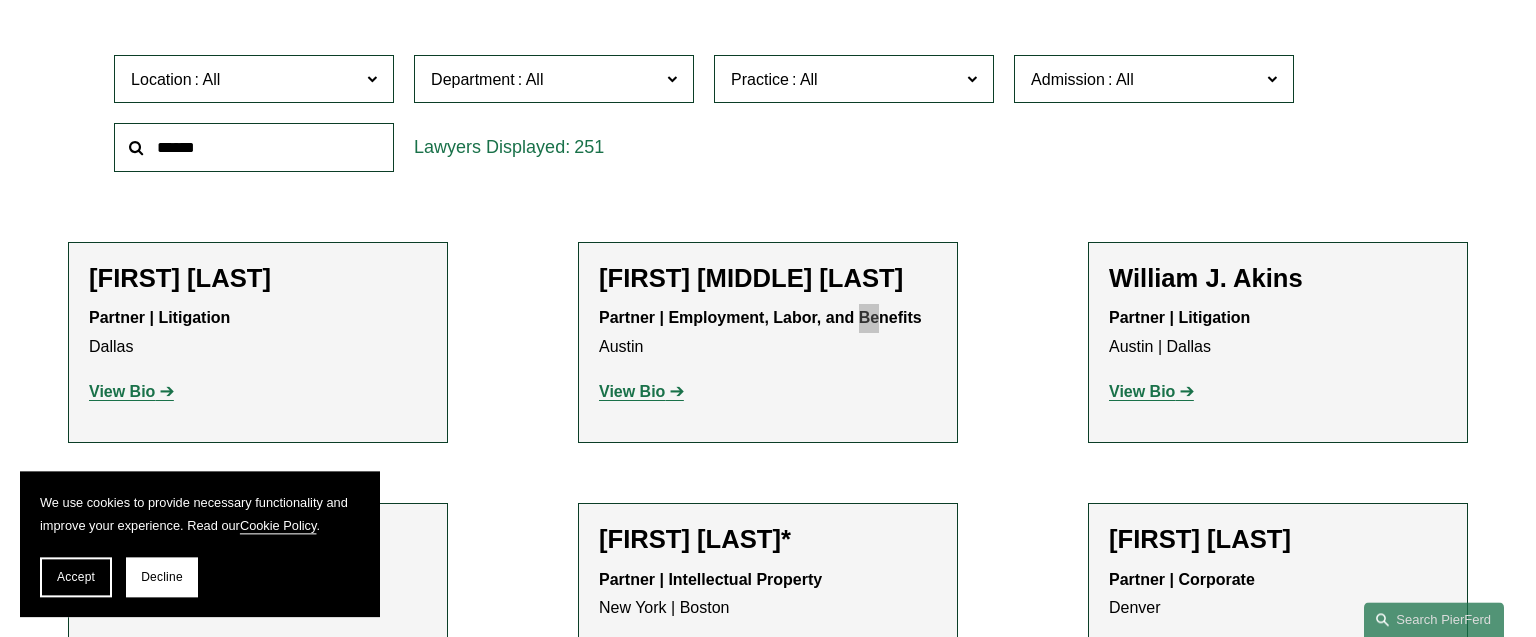 scroll, scrollTop: 1933, scrollLeft: 0, axis: vertical 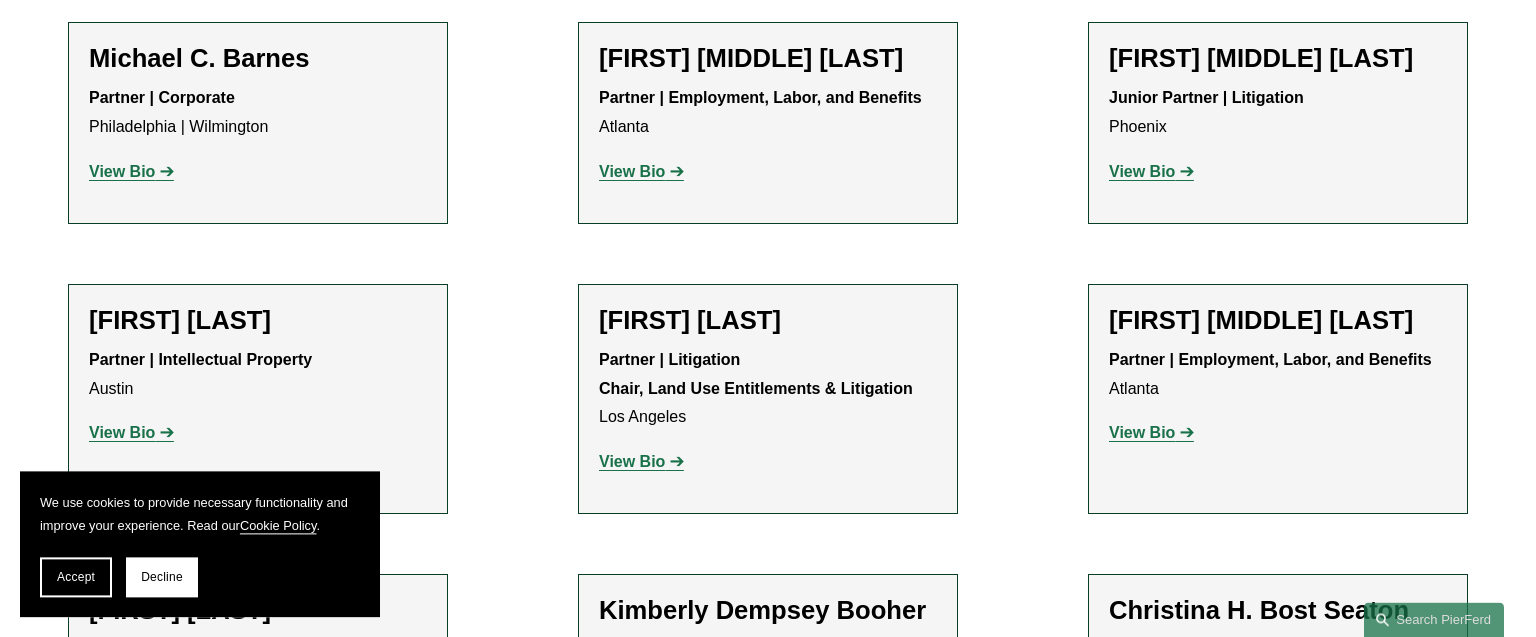 click on "Paul Beard II
Partner | Litigation Chair, Land Use Entitlements & Litigation Los Angeles View Bio Location: Los Angeles; Department: Litigation; Practice: Appellate; Practice: Civil Pretrial and Trial Services; Practice: Environmental, Health, and Safety; Practice: Government and Government Affairs; Practice: Land Use Entitlements & Litigation; Bar Admission: California" 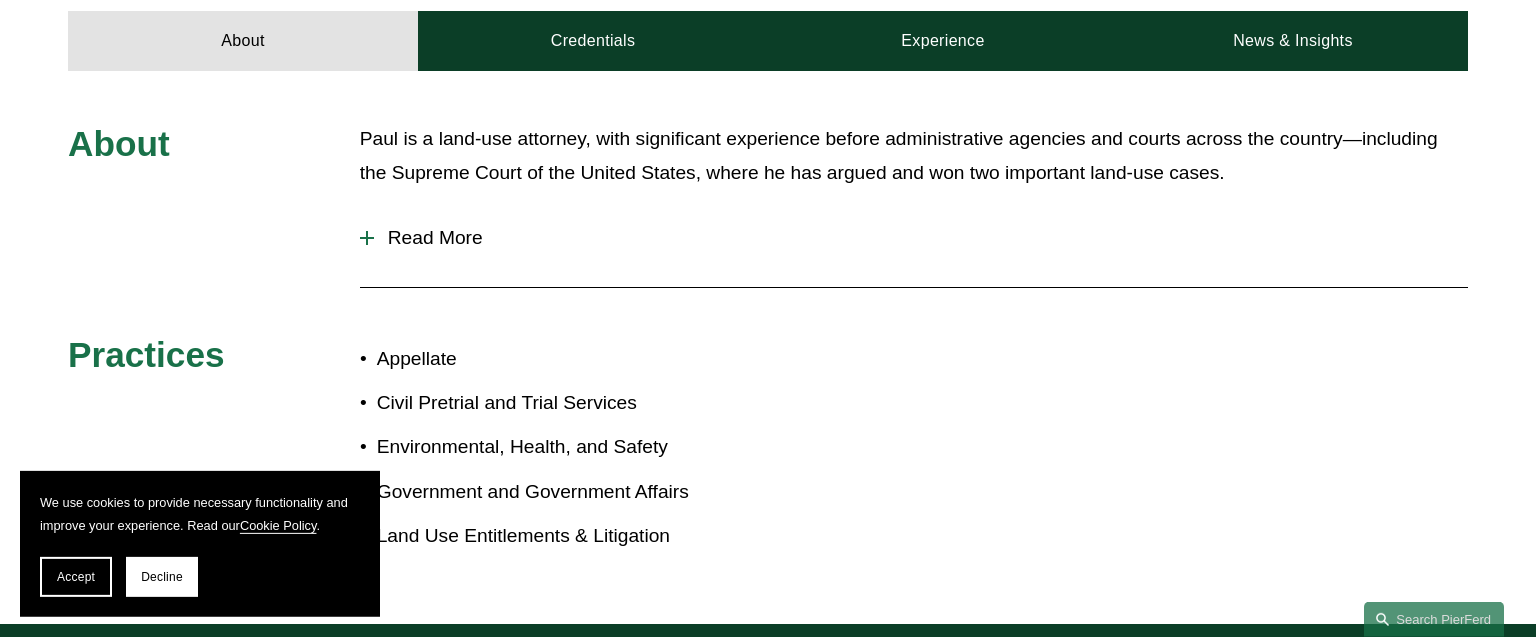 scroll, scrollTop: 844, scrollLeft: 0, axis: vertical 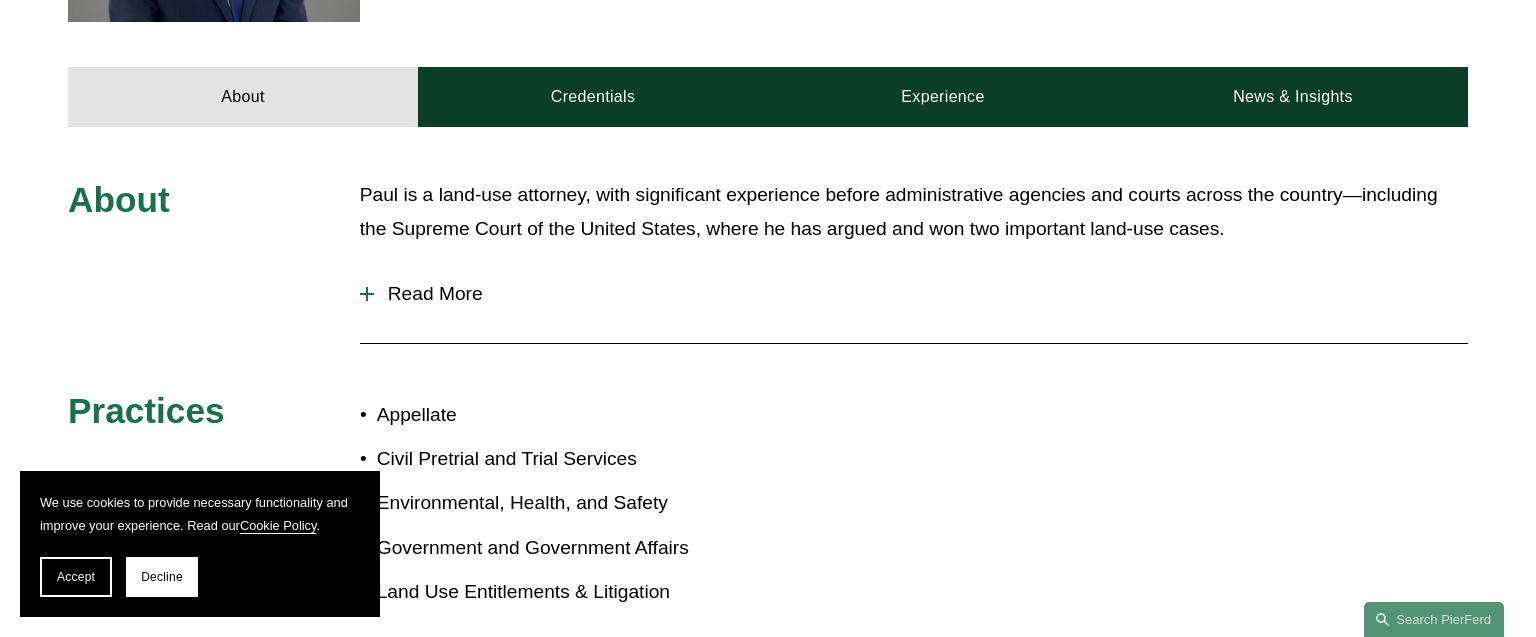 click on "Paul is a land-use attorney, with significant experience before administrative agencies and courts across the country—including the Supreme Court of the United States, where he has argued and won two important land-use cases." at bounding box center (914, 223) 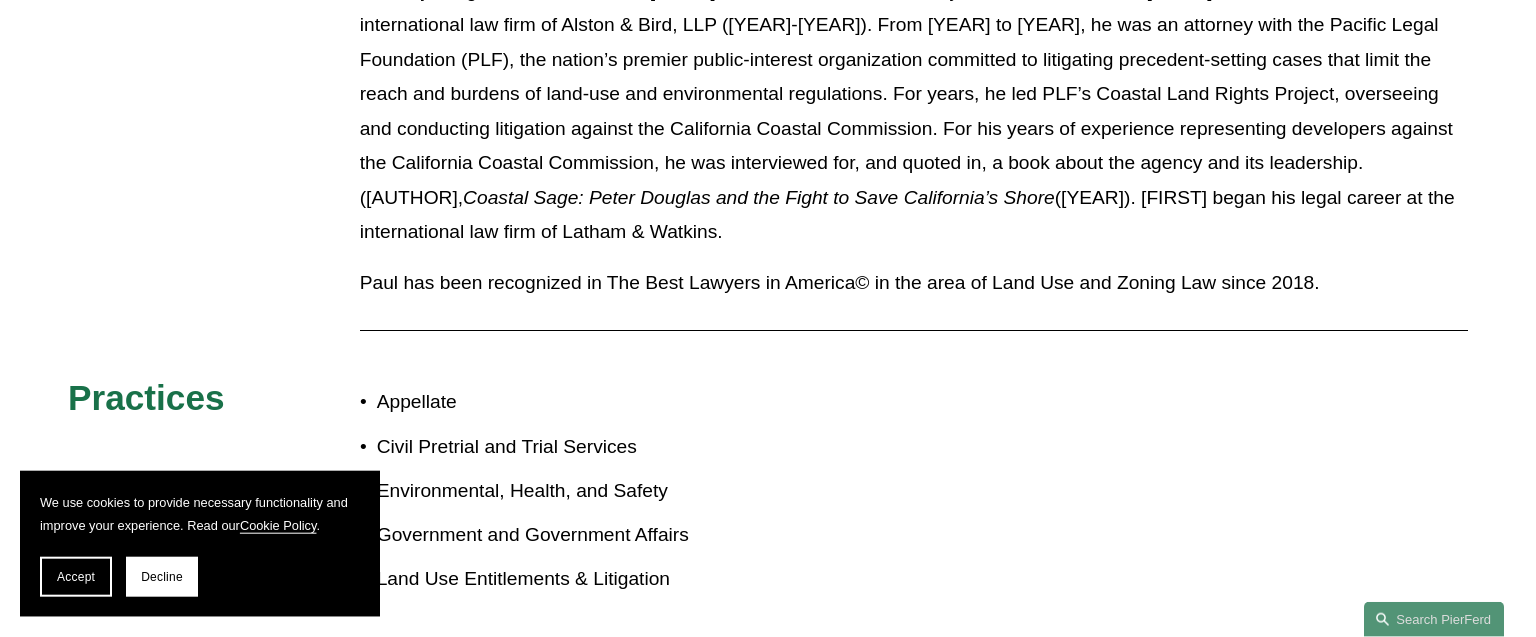 scroll, scrollTop: 1689, scrollLeft: 0, axis: vertical 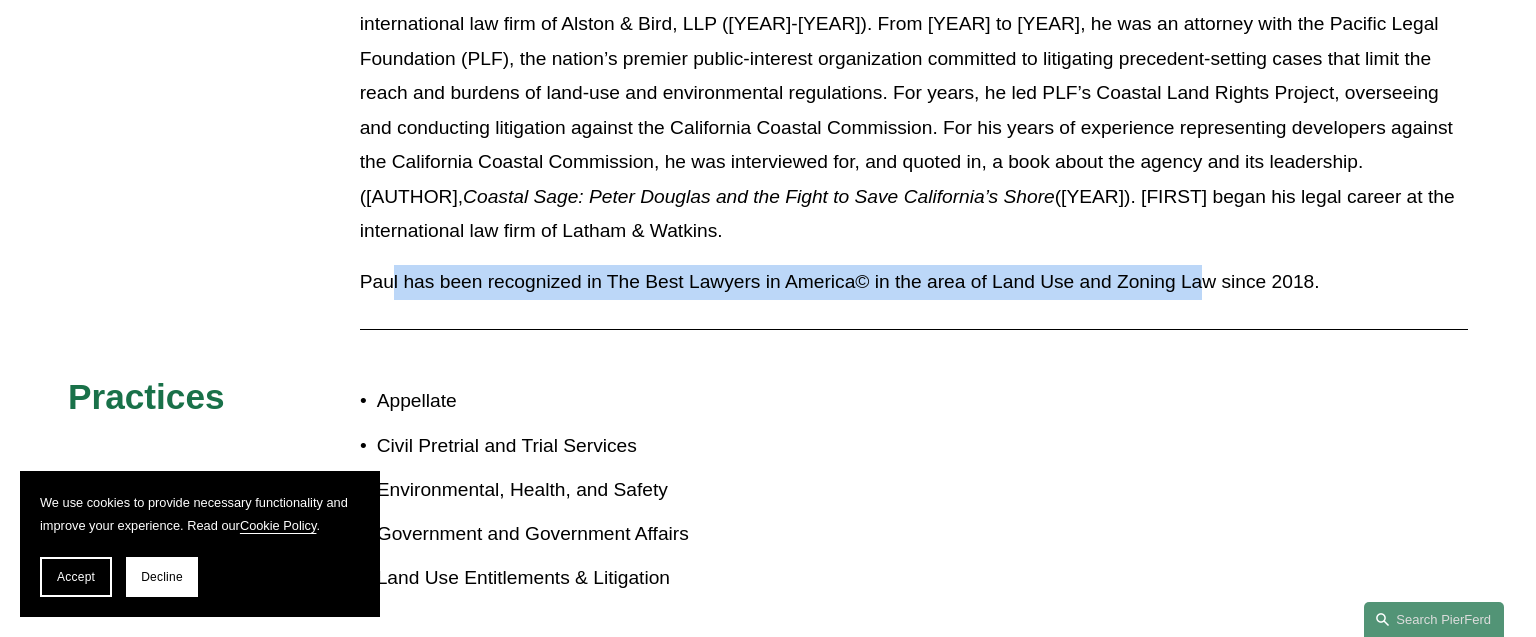 drag, startPoint x: 391, startPoint y: 299, endPoint x: 1200, endPoint y: 276, distance: 809.3269 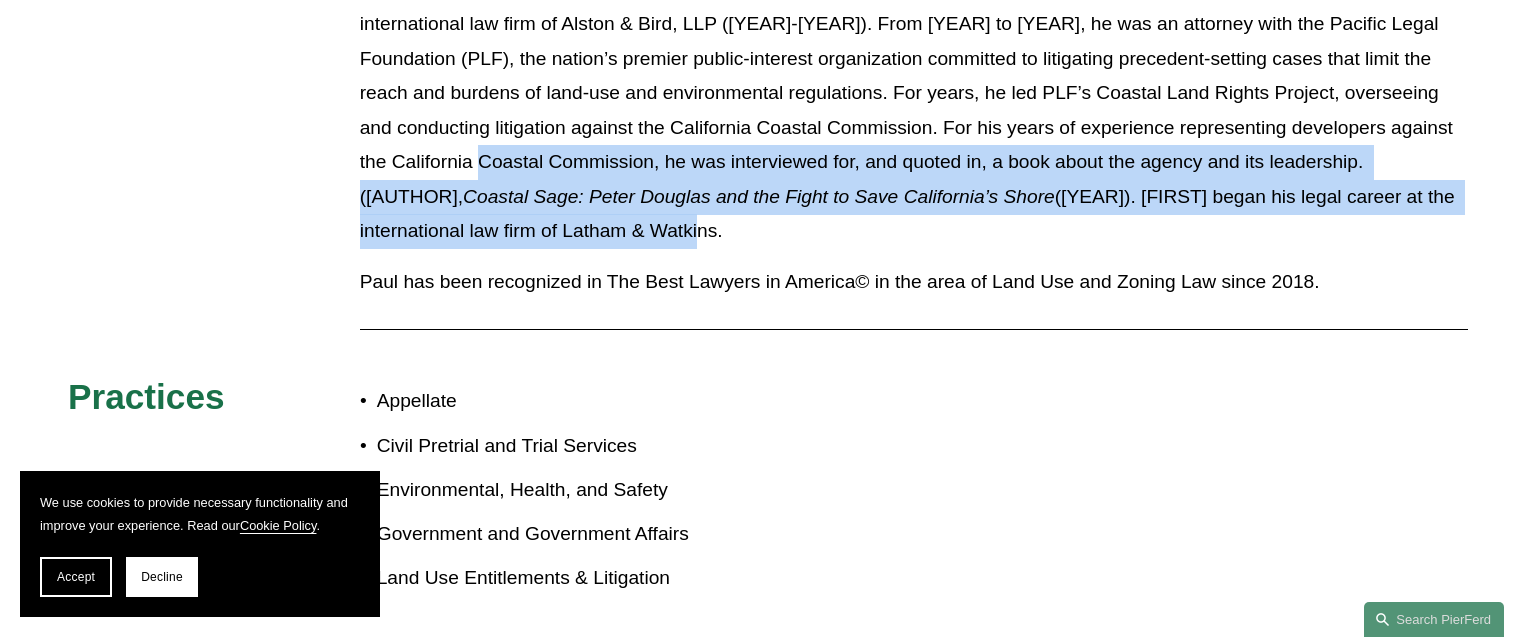 drag, startPoint x: 1012, startPoint y: 246, endPoint x: 426, endPoint y: 148, distance: 594.13806 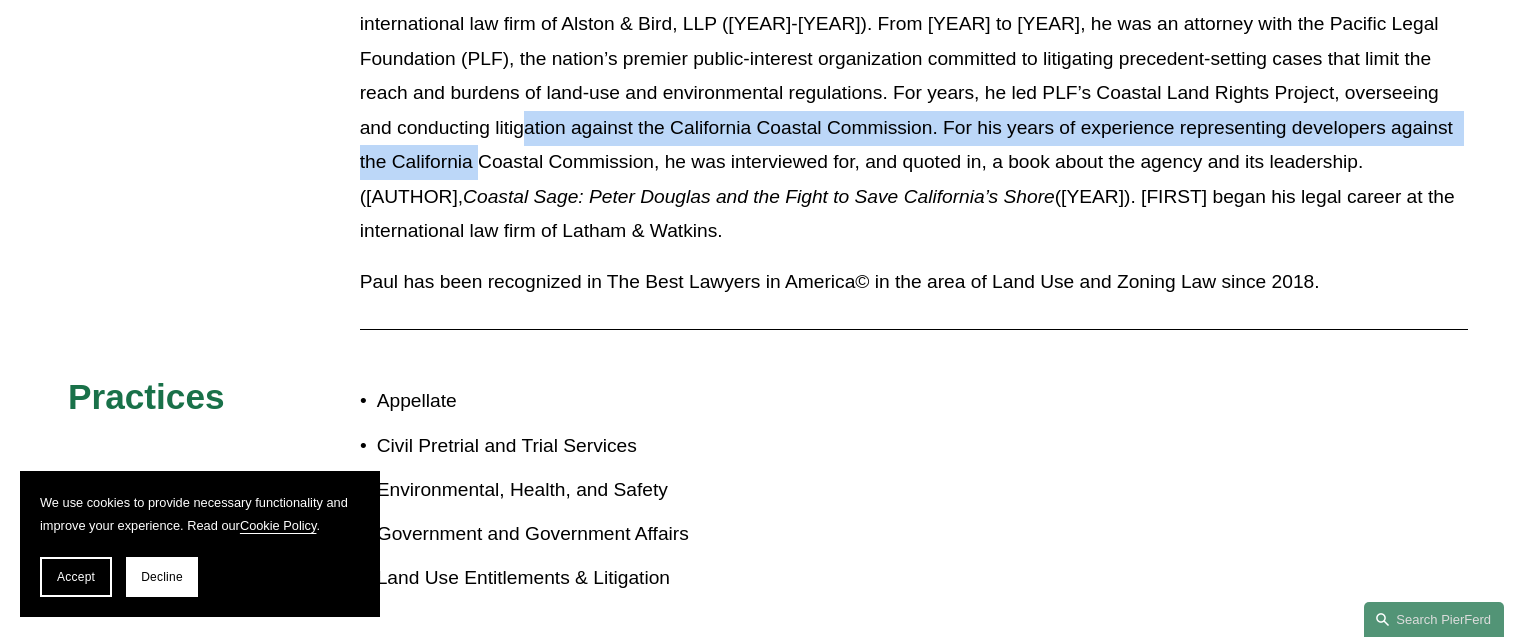 click on "Before joining Pierson Ferdinand, Paul was a Partner at FisherBroyles, LLP. Prior to that, Paul was a Partner with the international law firm of Alston & Bird, LLP (2015-2019). From 2003 to 2014, he was an attorney with the Pacific Legal Foundation (PLF), the nation’s premier public-interest organization committed to litigating precedent-setting cases that limit the reach and burdens of land-use and environmental regulations. For years, he led PLF’s Coastal Land Rights Project, overseeing and conducting litigation against the California Coastal Commission. For his years of experience representing developers against the California Coastal Commission, he was interviewed for, and quoted in, a book about the agency and its leadership. (Thomas J. Osborne,  Coastal Sage: Peter Douglas and the Fight to Save California’s Shore  (2018)). Paul began his legal career at the international law firm of Latham & Watkins." at bounding box center [914, 111] 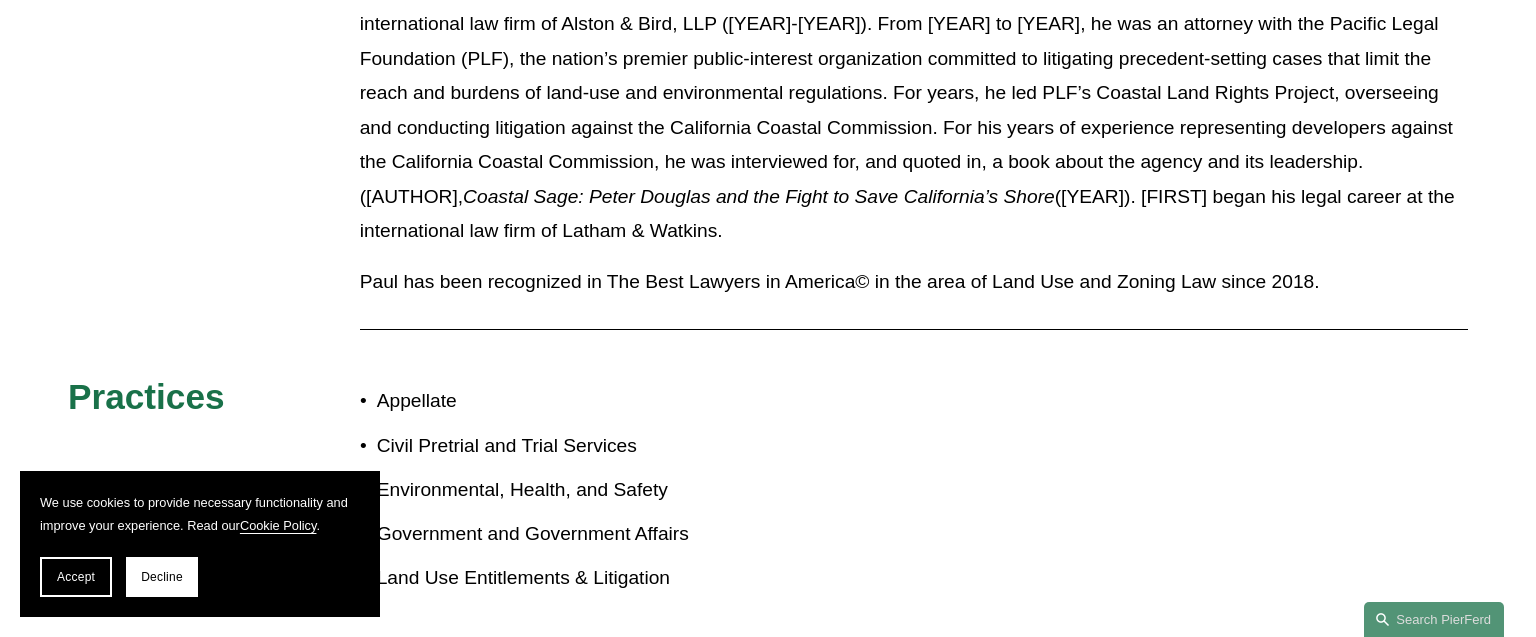 click on "Paul has been recognized in The Best Lawyers in America© in the area of Land Use and Zoning Law since 2018." at bounding box center [914, 282] 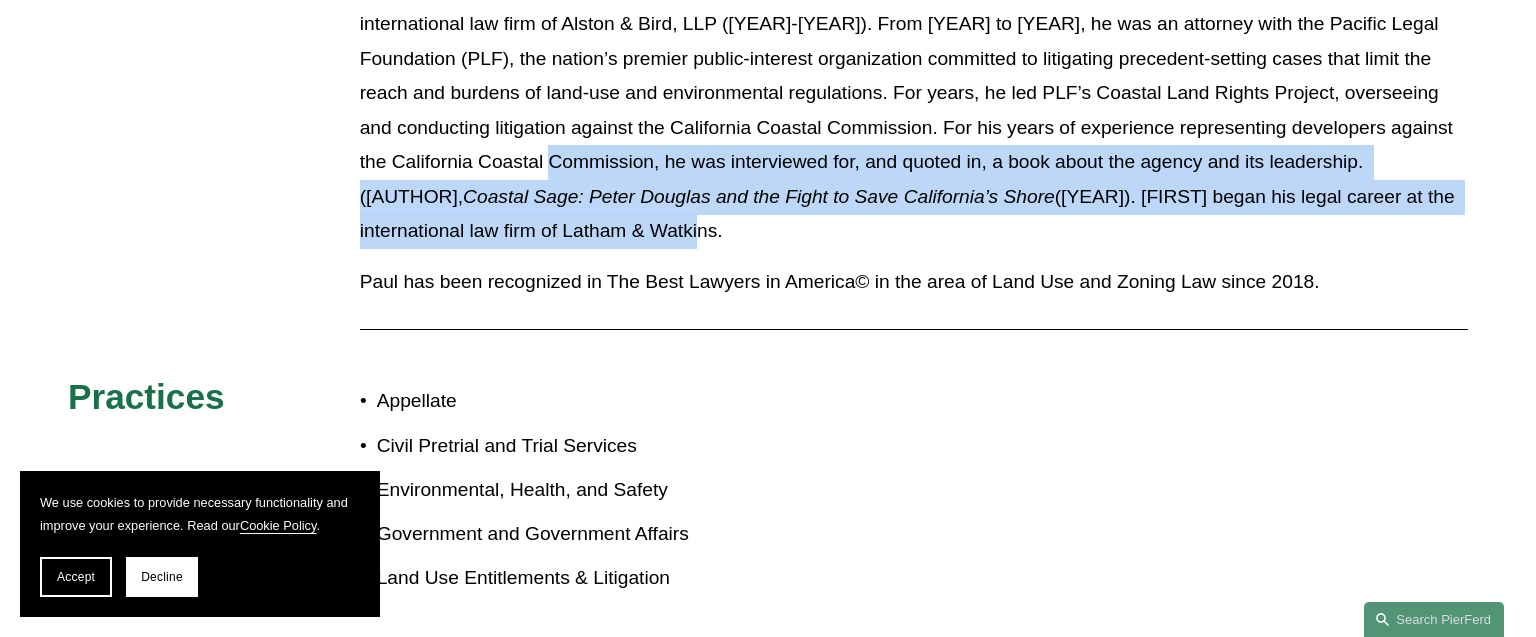 drag, startPoint x: 691, startPoint y: 219, endPoint x: 493, endPoint y: 153, distance: 208.71033 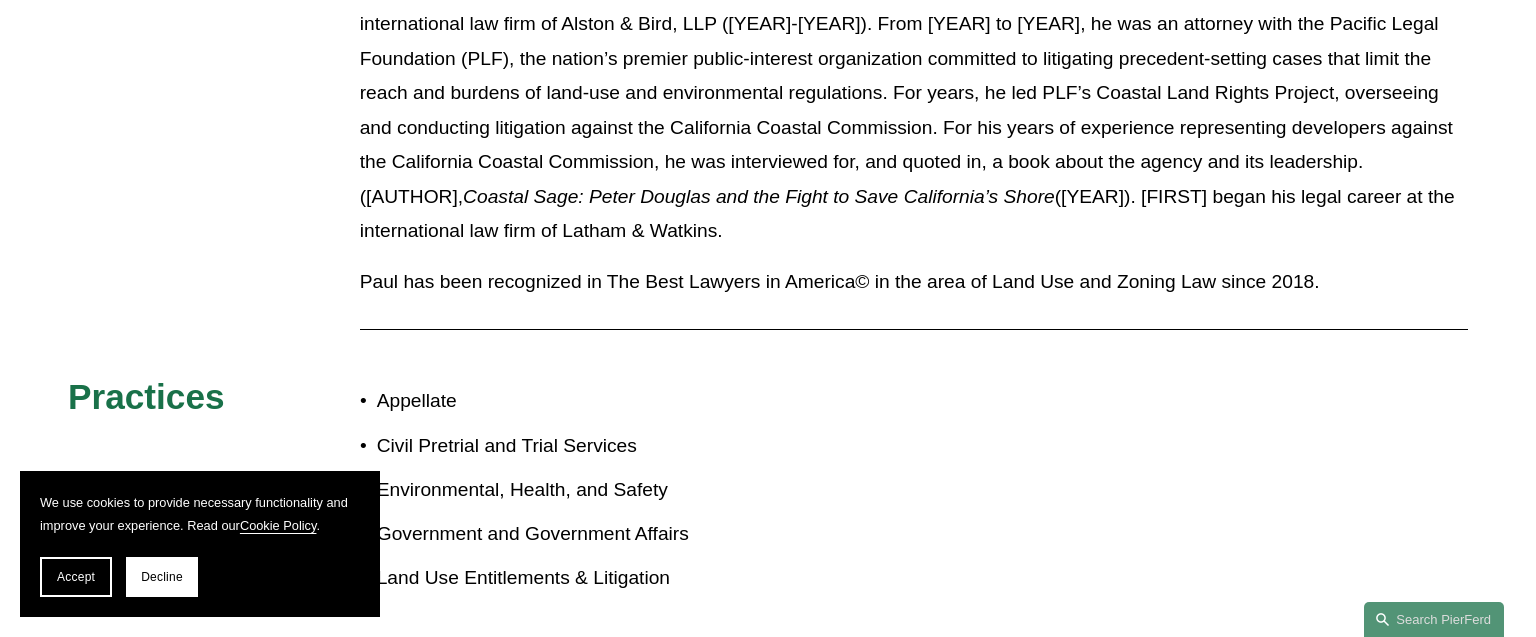 click on "Before joining Pierson Ferdinand, Paul was a Partner at FisherBroyles, LLP. Prior to that, Paul was a Partner with the international law firm of Alston & Bird, LLP (2015-2019). From 2003 to 2014, he was an attorney with the Pacific Legal Foundation (PLF), the nation’s premier public-interest organization committed to litigating precedent-setting cases that limit the reach and burdens of land-use and environmental regulations. For years, he led PLF’s Coastal Land Rights Project, overseeing and conducting litigation against the California Coastal Commission. For his years of experience representing developers against the California Coastal Commission, he was interviewed for, and quoted in, a book about the agency and its leadership. (Thomas J. Osborne,  Coastal Sage: Peter Douglas and the Fight to Save California’s Shore  (2018)). Paul began his legal career at the international law firm of Latham & Watkins." at bounding box center [914, 111] 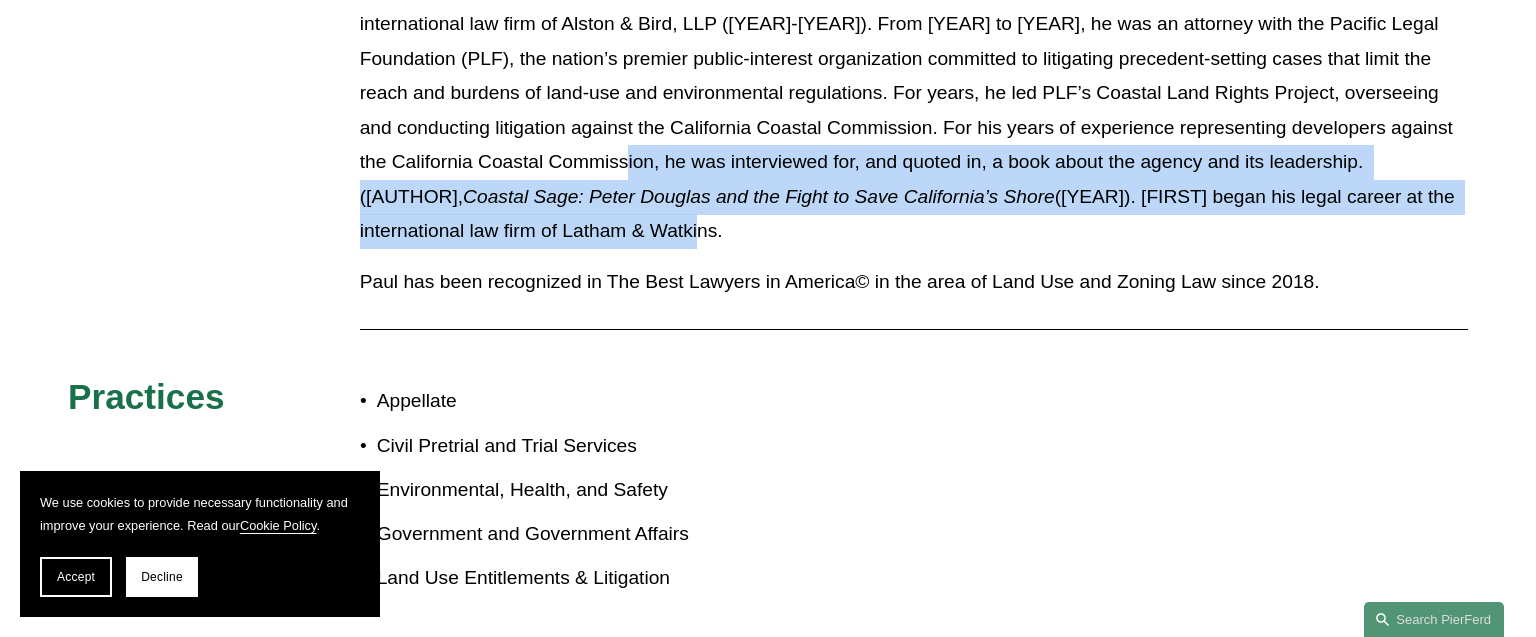 drag, startPoint x: 714, startPoint y: 247, endPoint x: 559, endPoint y: 162, distance: 176.7767 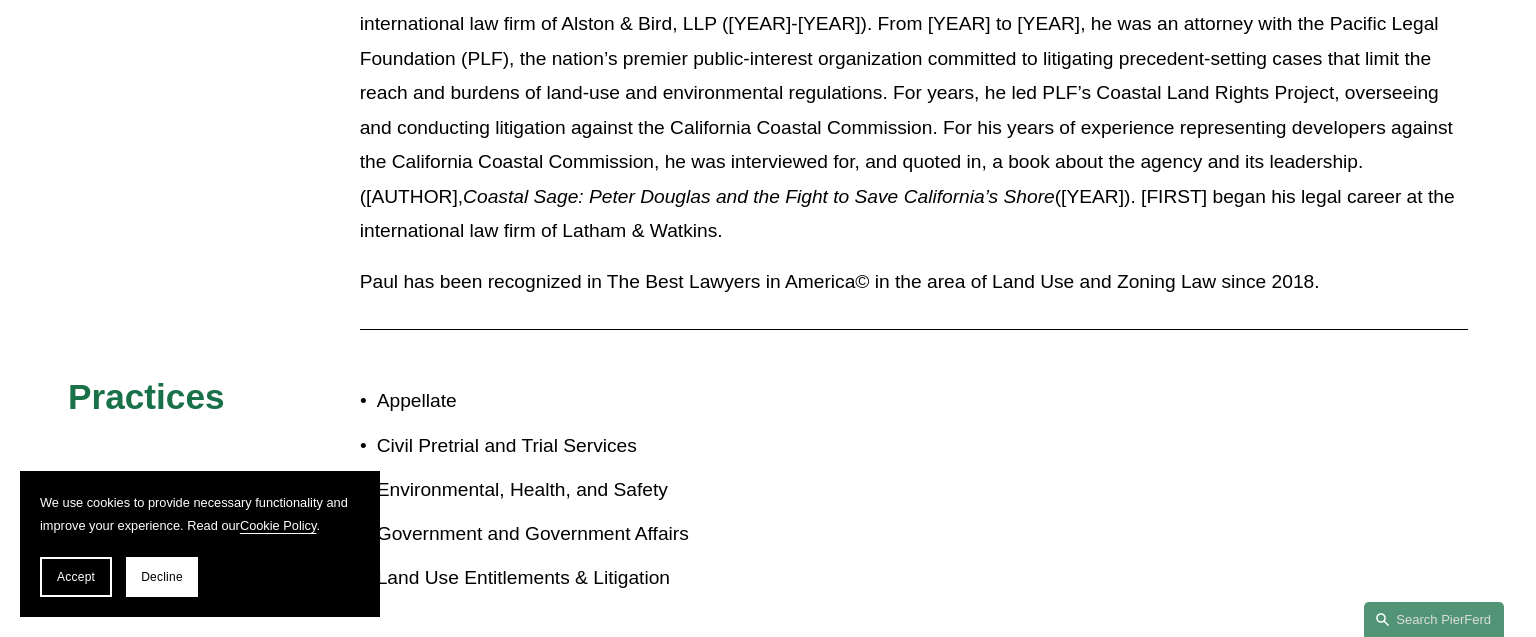 click on "Before joining Pierson Ferdinand, Paul was a Partner at FisherBroyles, LLP. Prior to that, Paul was a Partner with the international law firm of Alston & Bird, LLP (2015-2019). From 2003 to 2014, he was an attorney with the Pacific Legal Foundation (PLF), the nation’s premier public-interest organization committed to litigating precedent-setting cases that limit the reach and burdens of land-use and environmental regulations. For years, he led PLF’s Coastal Land Rights Project, overseeing and conducting litigation against the California Coastal Commission. For his years of experience representing developers against the California Coastal Commission, he was interviewed for, and quoted in, a book about the agency and its leadership. (Thomas J. Osborne,  Coastal Sage: Peter Douglas and the Fight to Save California’s Shore  (2018)). Paul began his legal career at the international law firm of Latham & Watkins." at bounding box center [914, 111] 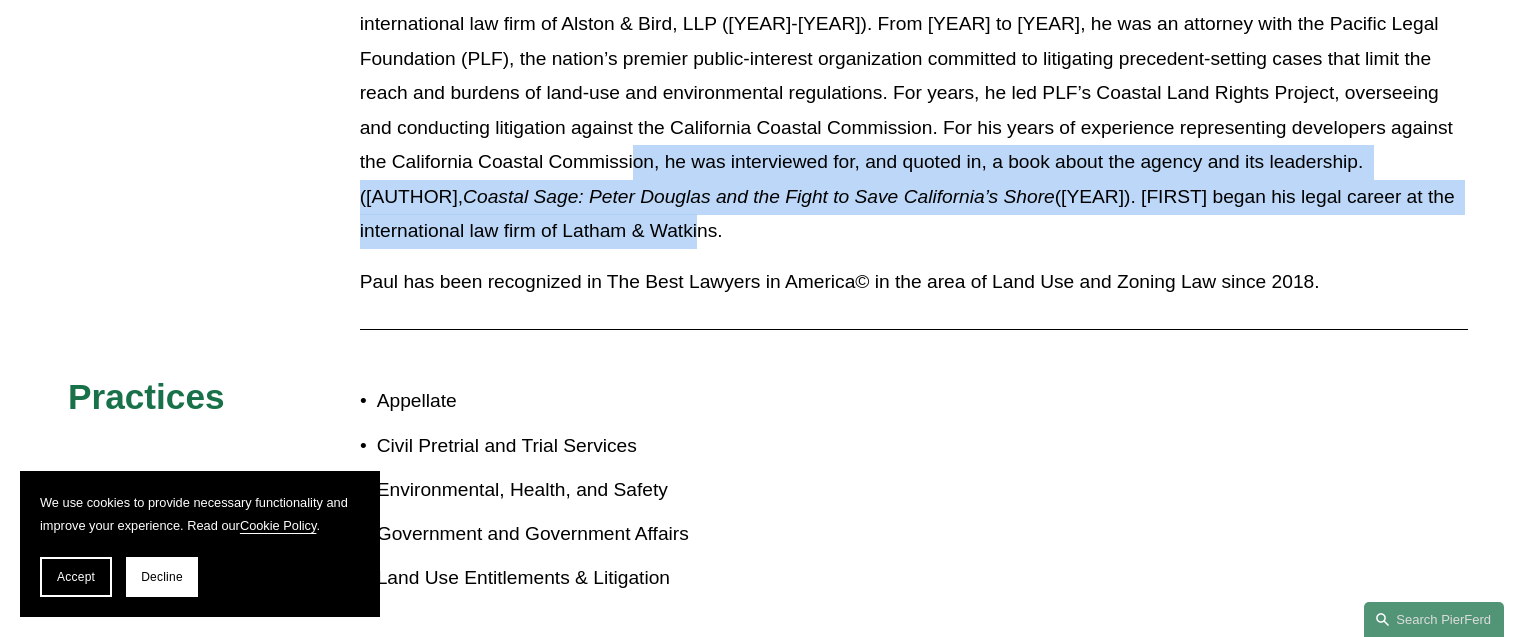 drag, startPoint x: 782, startPoint y: 244, endPoint x: 565, endPoint y: 170, distance: 229.27058 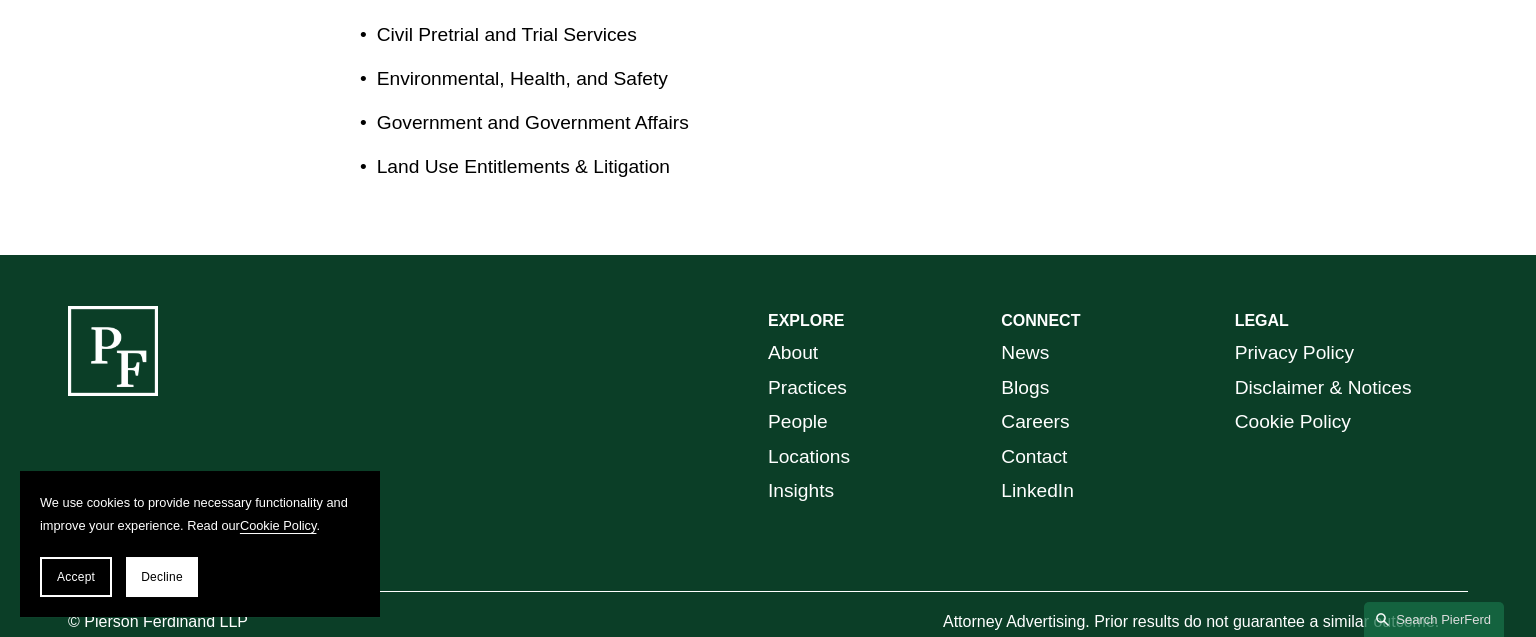 scroll, scrollTop: 2151, scrollLeft: 0, axis: vertical 